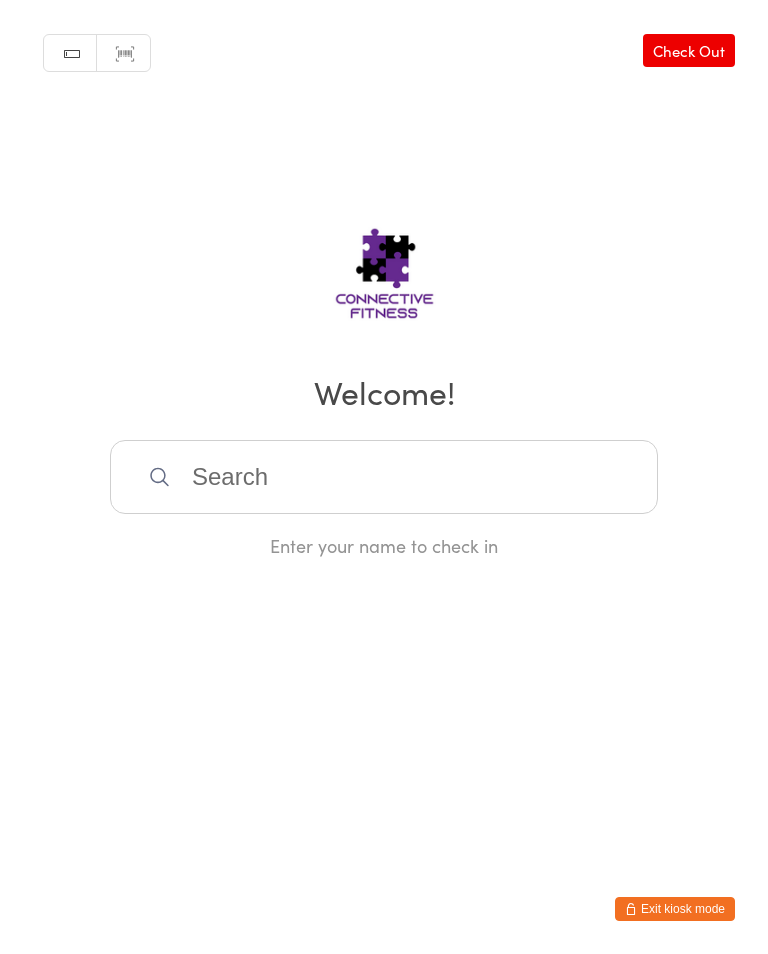 scroll, scrollTop: 320, scrollLeft: 0, axis: vertical 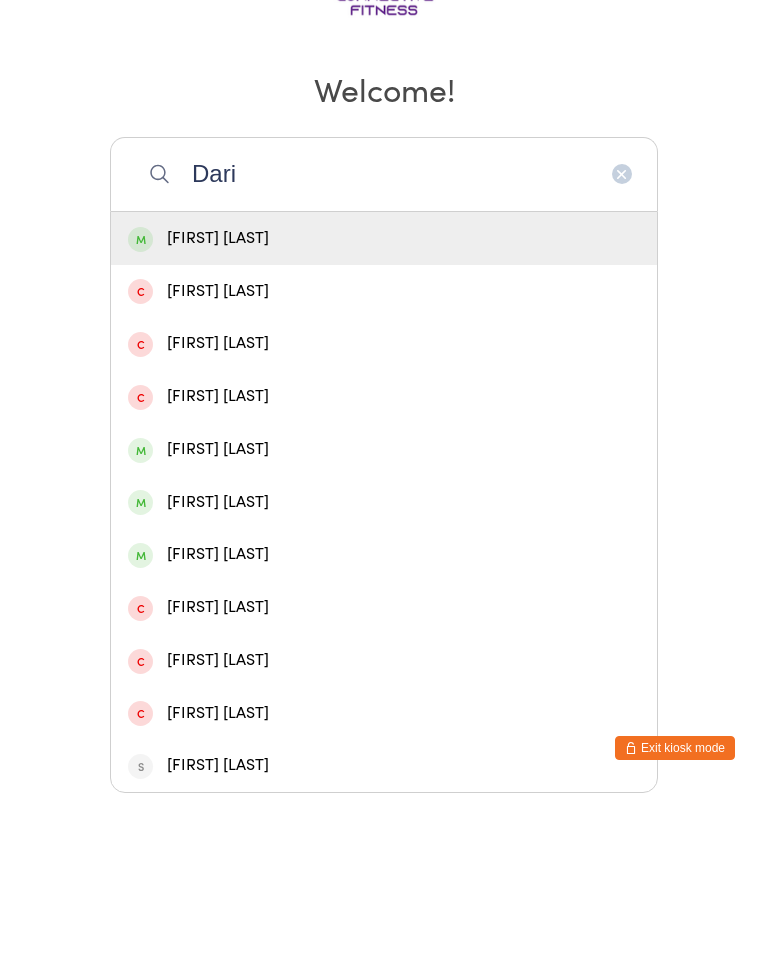 type on "Dari" 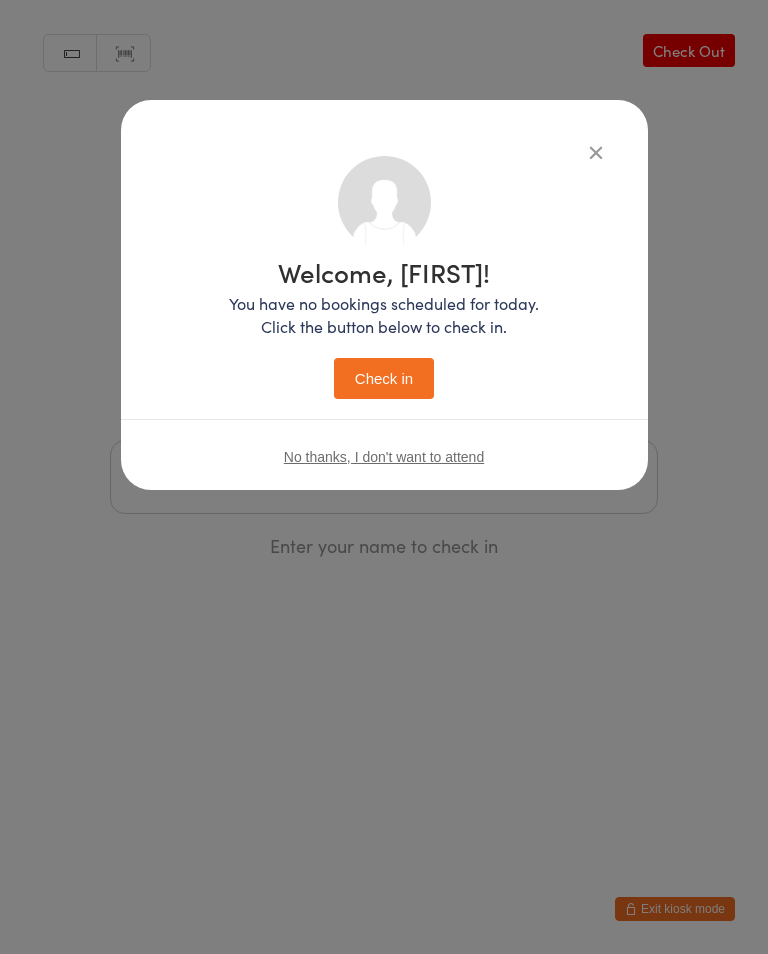click on "Check in" at bounding box center [384, 378] 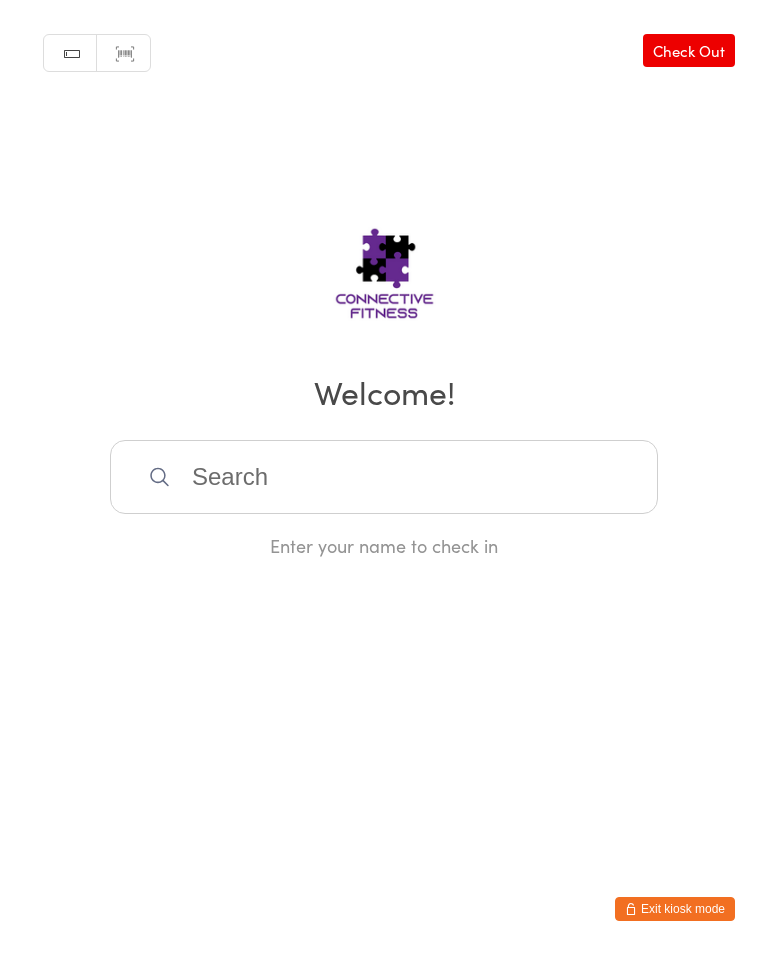 click at bounding box center (384, 477) 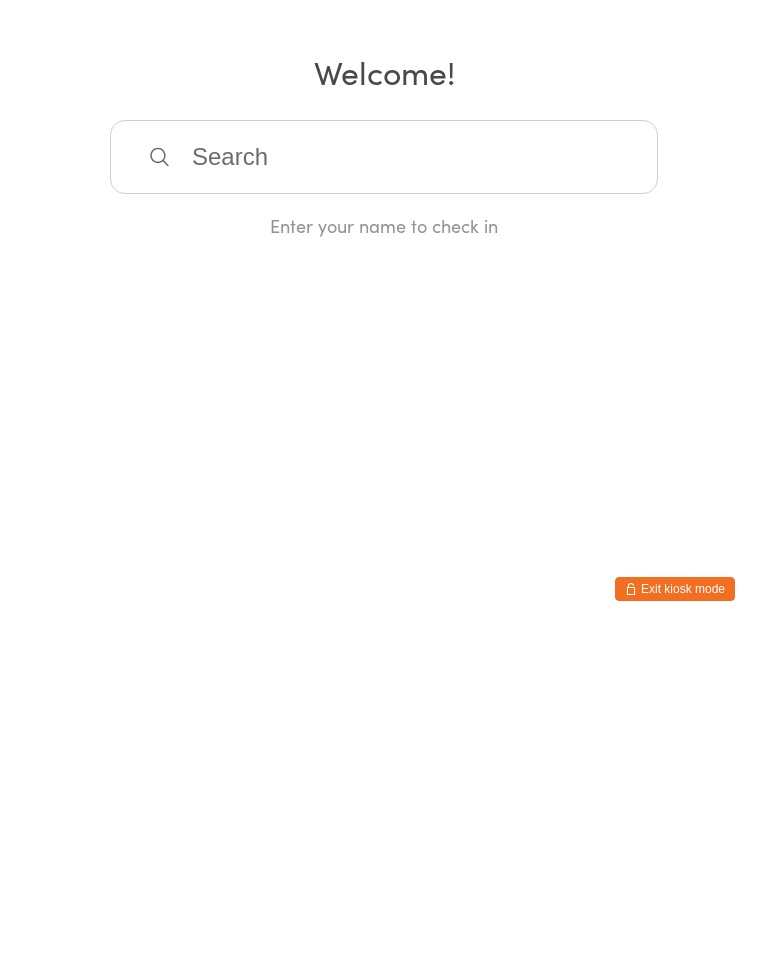 scroll, scrollTop: 0, scrollLeft: 0, axis: both 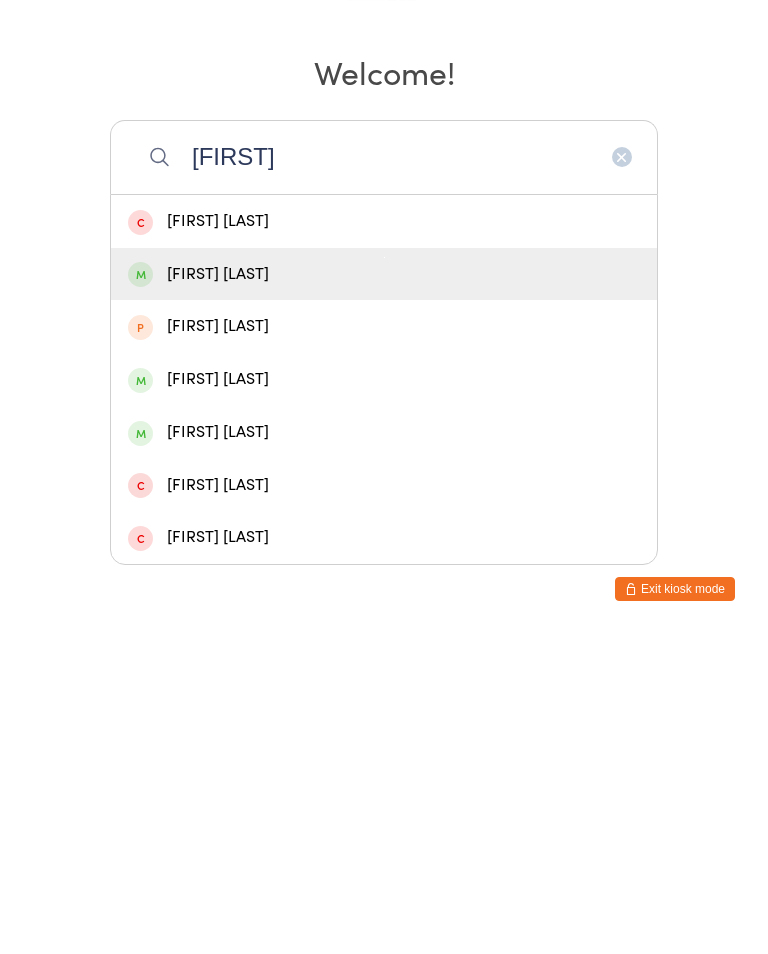 type on "[FIRST]" 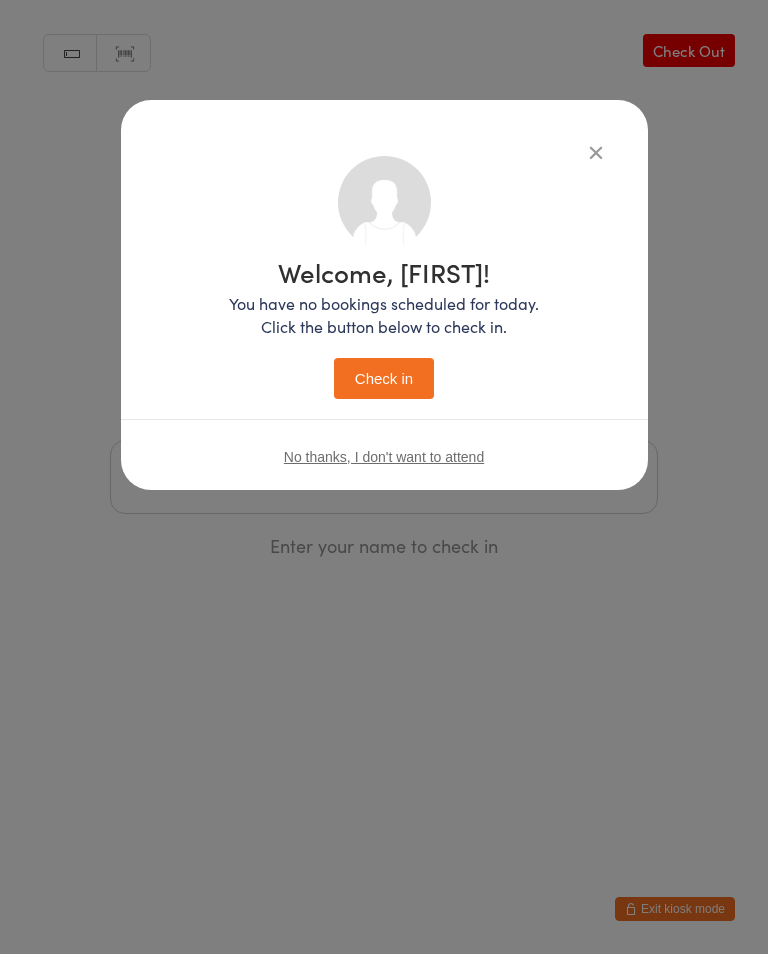 click on "Check in" at bounding box center [384, 378] 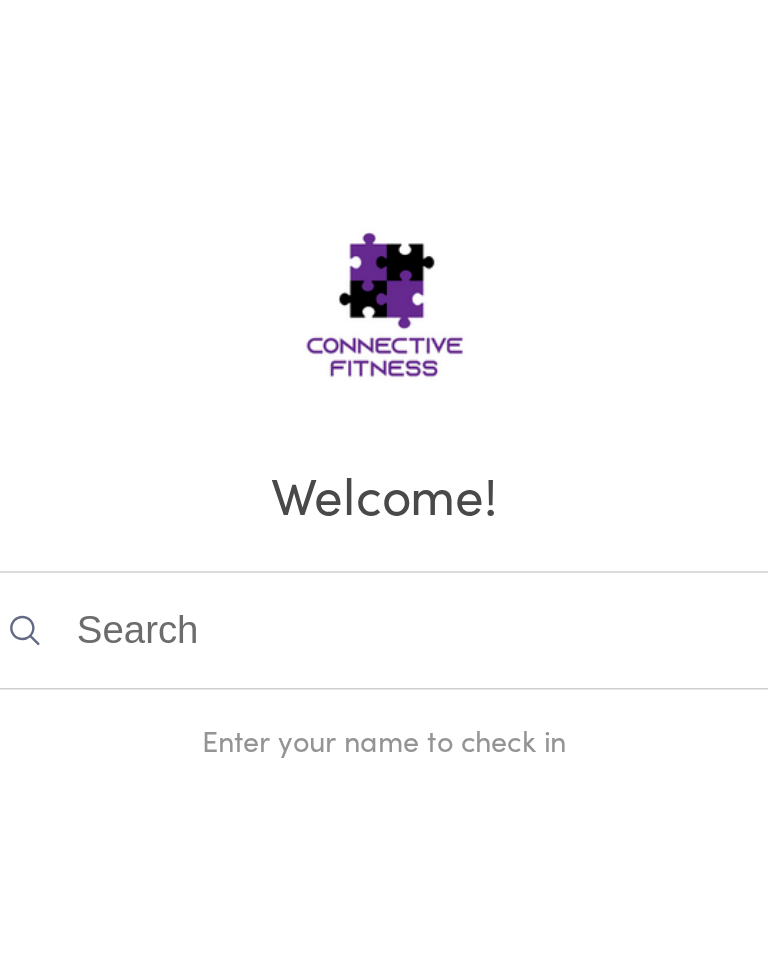 click at bounding box center (384, 477) 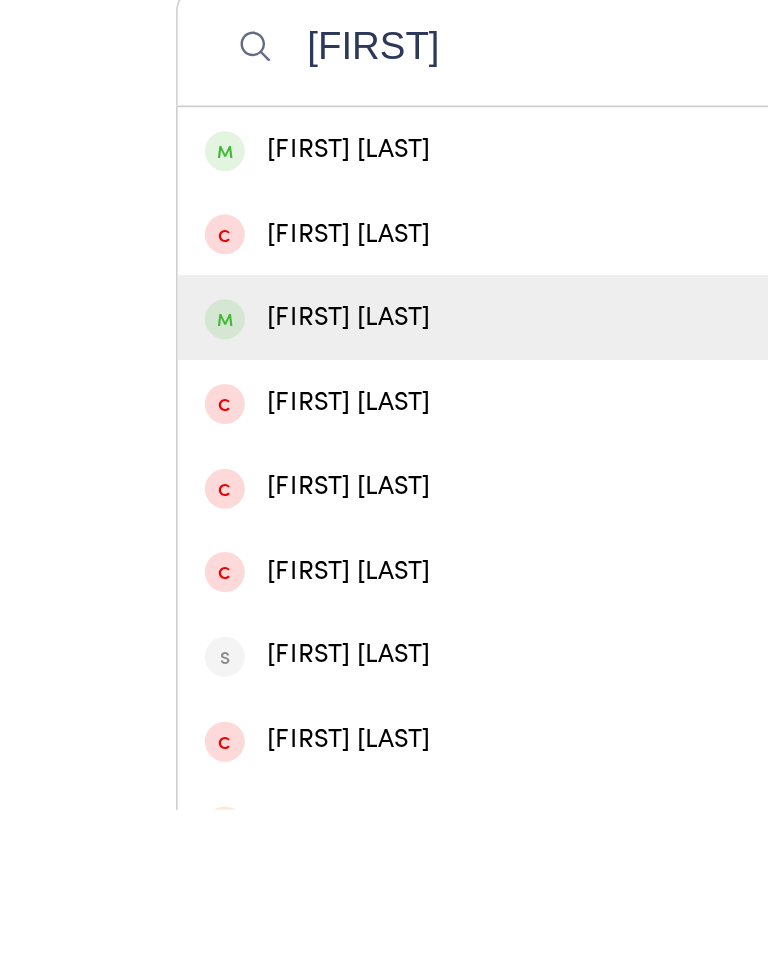 type on "[FIRST]" 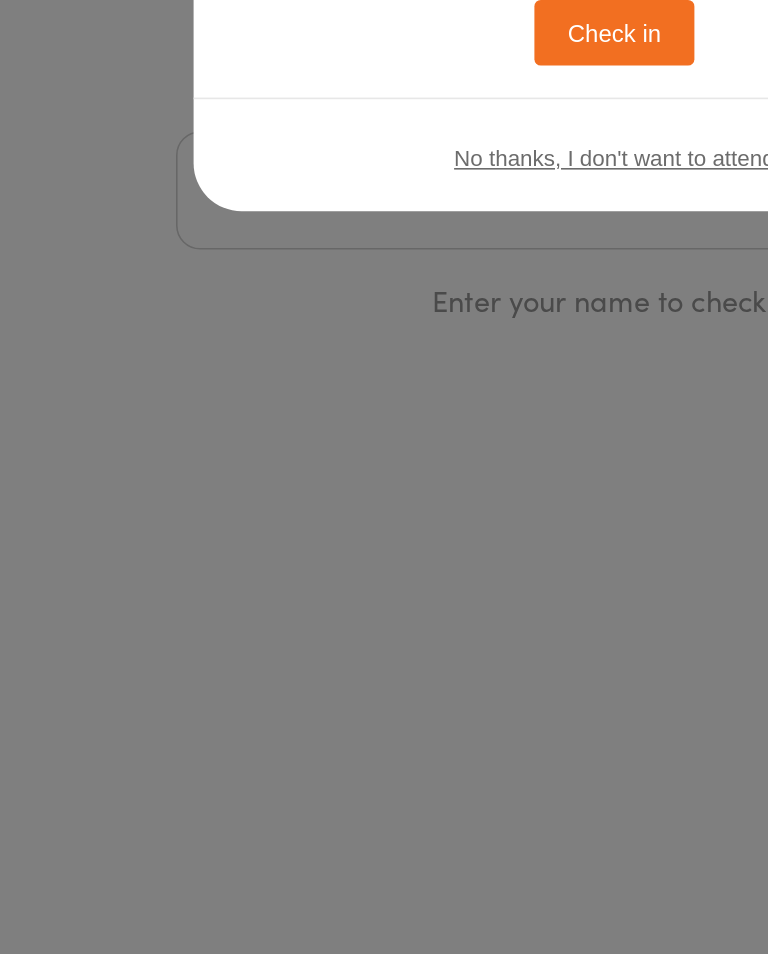 click on "Check in" at bounding box center [384, 378] 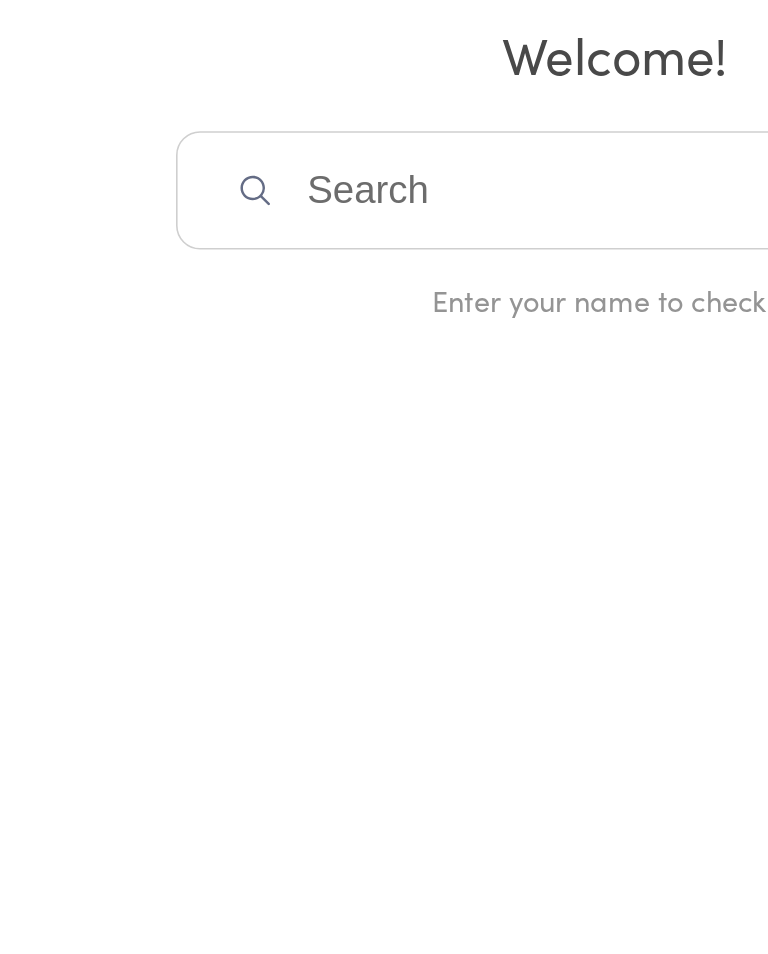 click at bounding box center (384, 477) 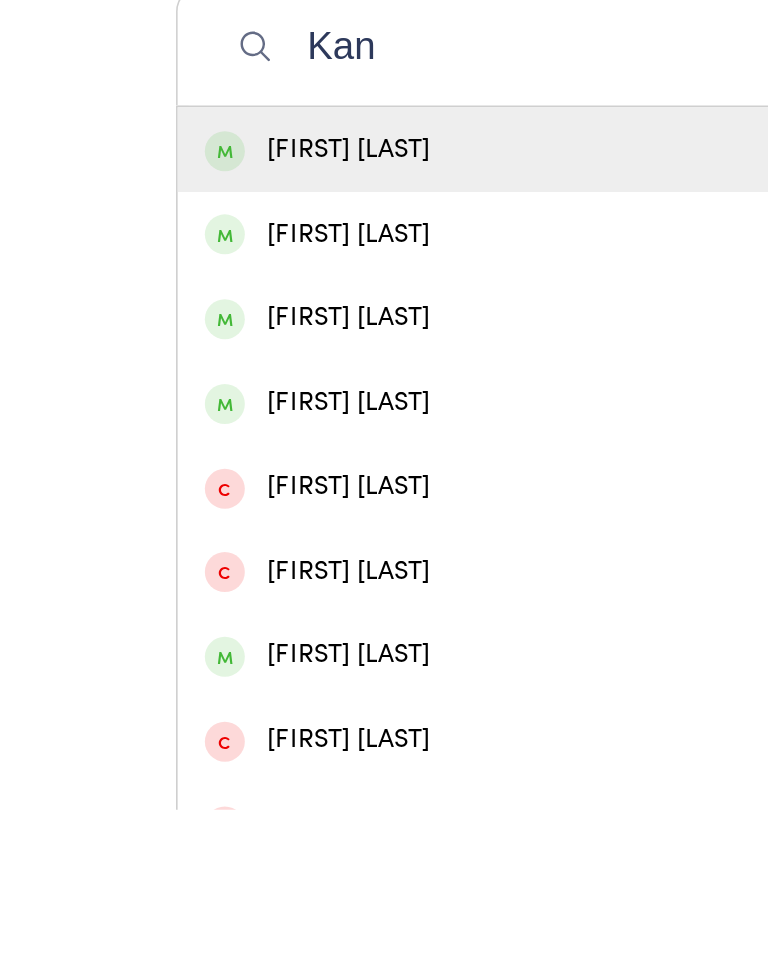 type on "Kan" 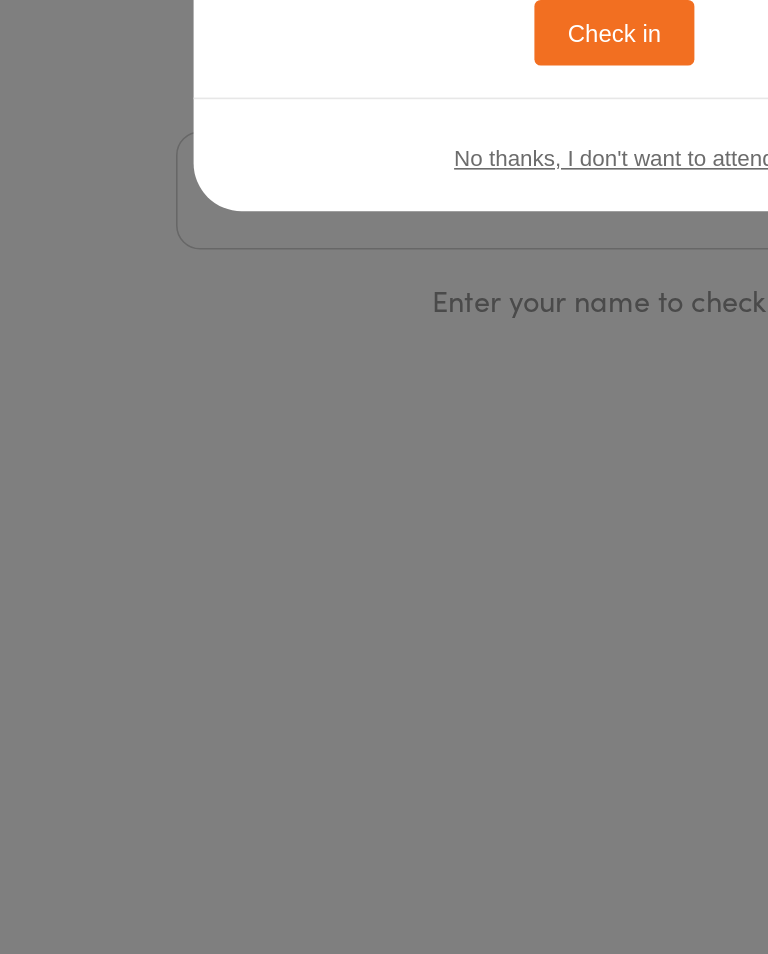 click on "Check in" at bounding box center [384, 378] 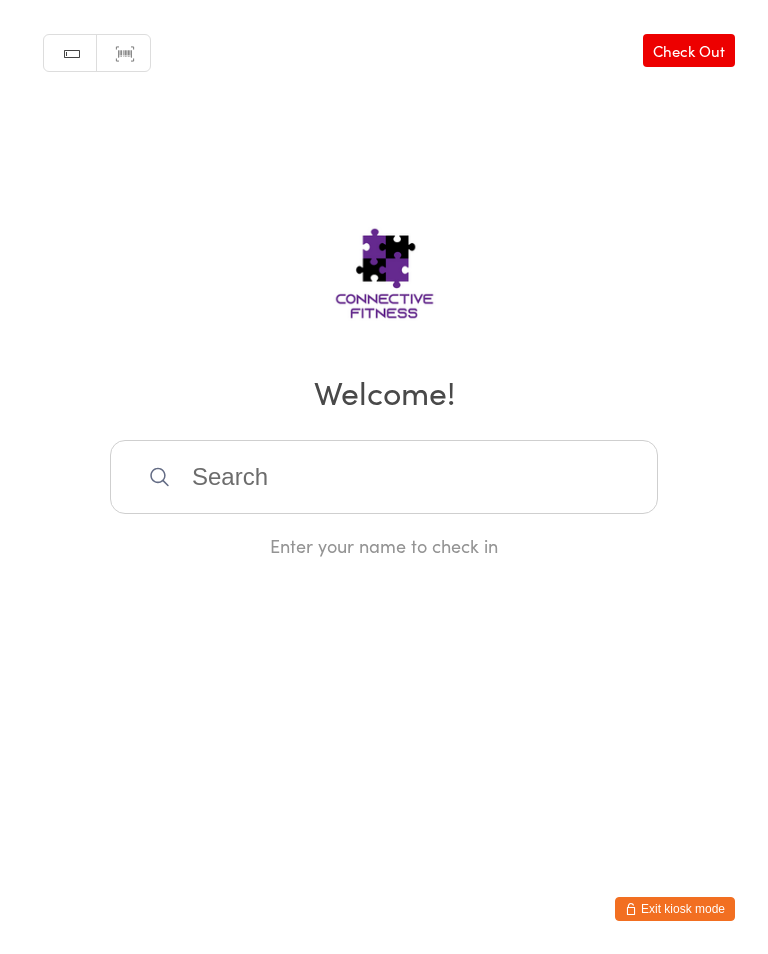 click at bounding box center [384, 477] 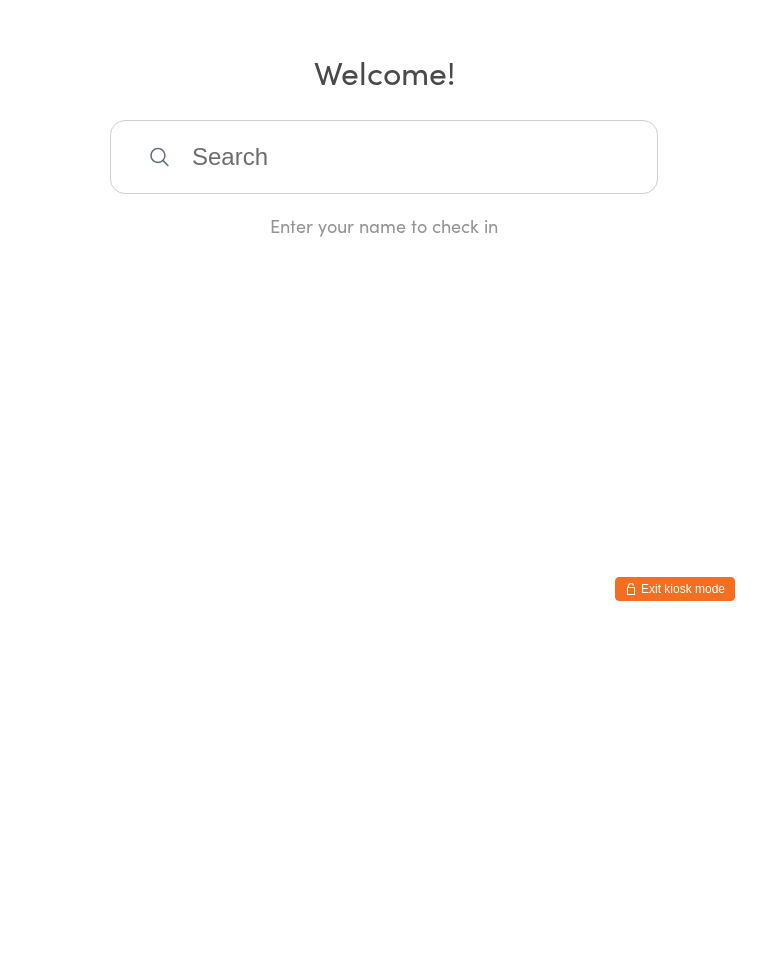 scroll, scrollTop: 0, scrollLeft: 0, axis: both 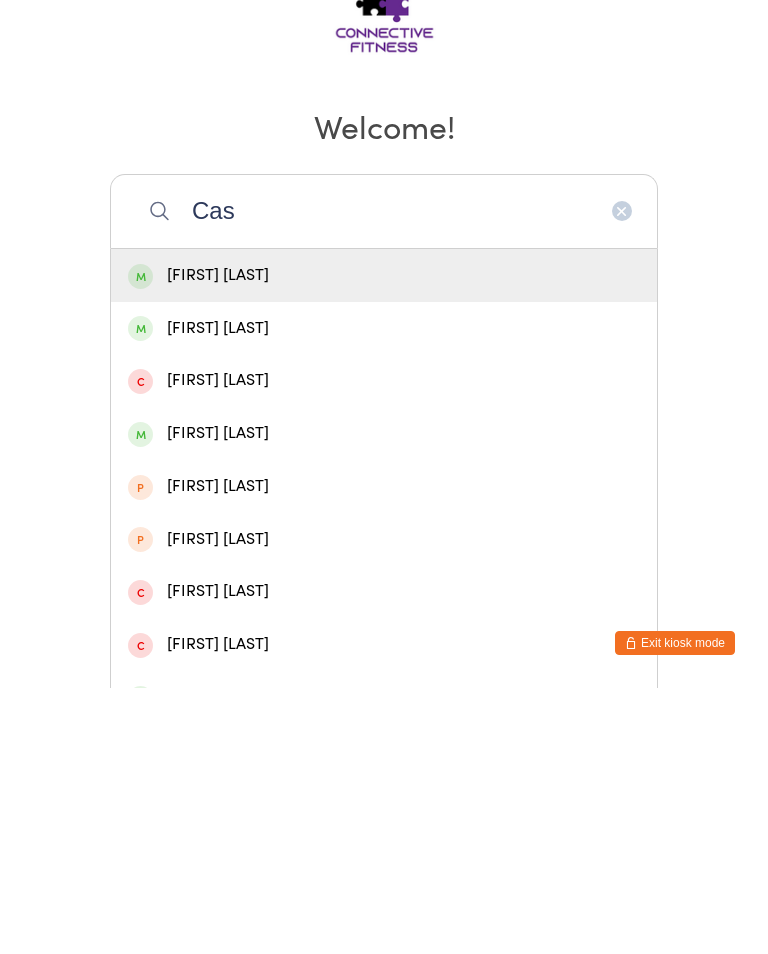 type on "Cas" 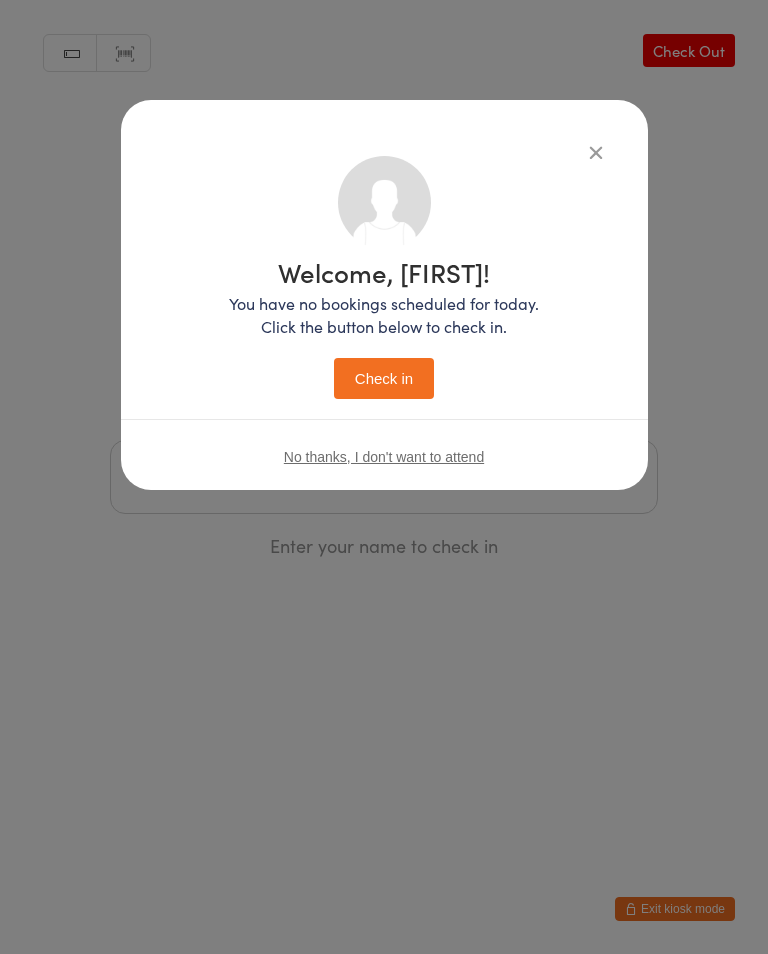 click at bounding box center (596, 152) 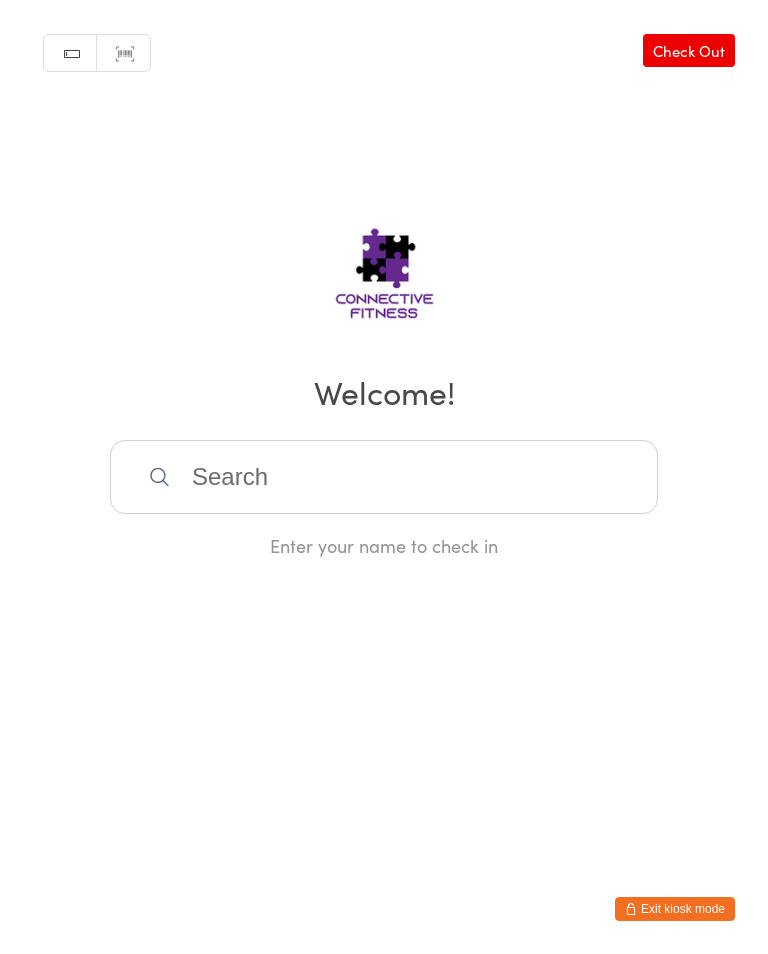 click at bounding box center (384, 477) 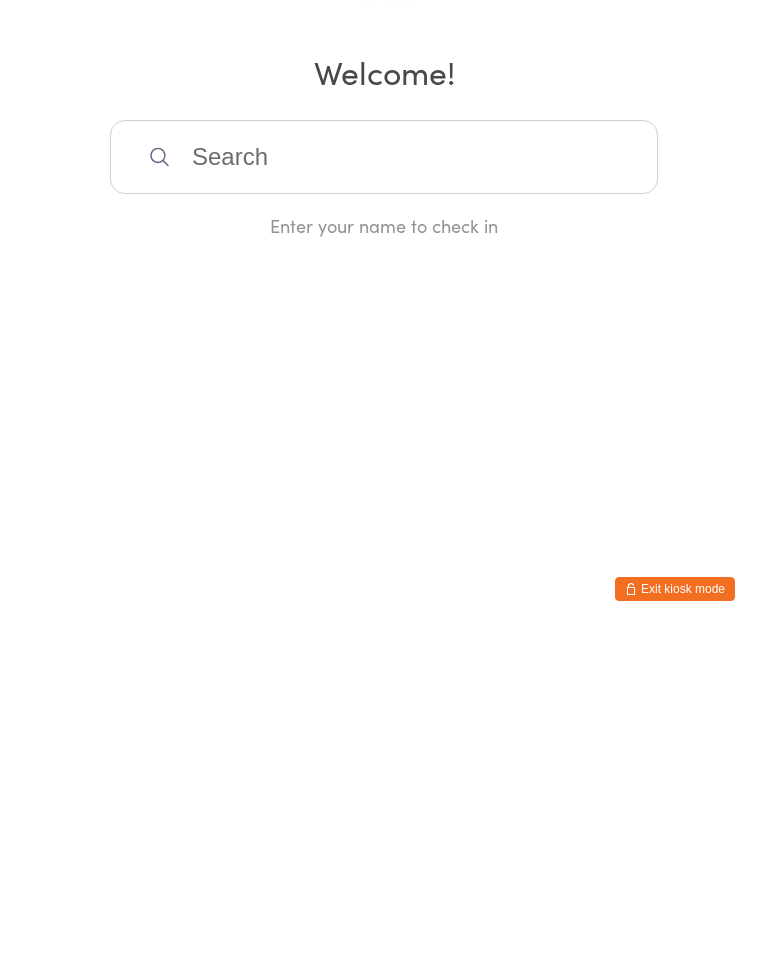 scroll, scrollTop: 0, scrollLeft: 0, axis: both 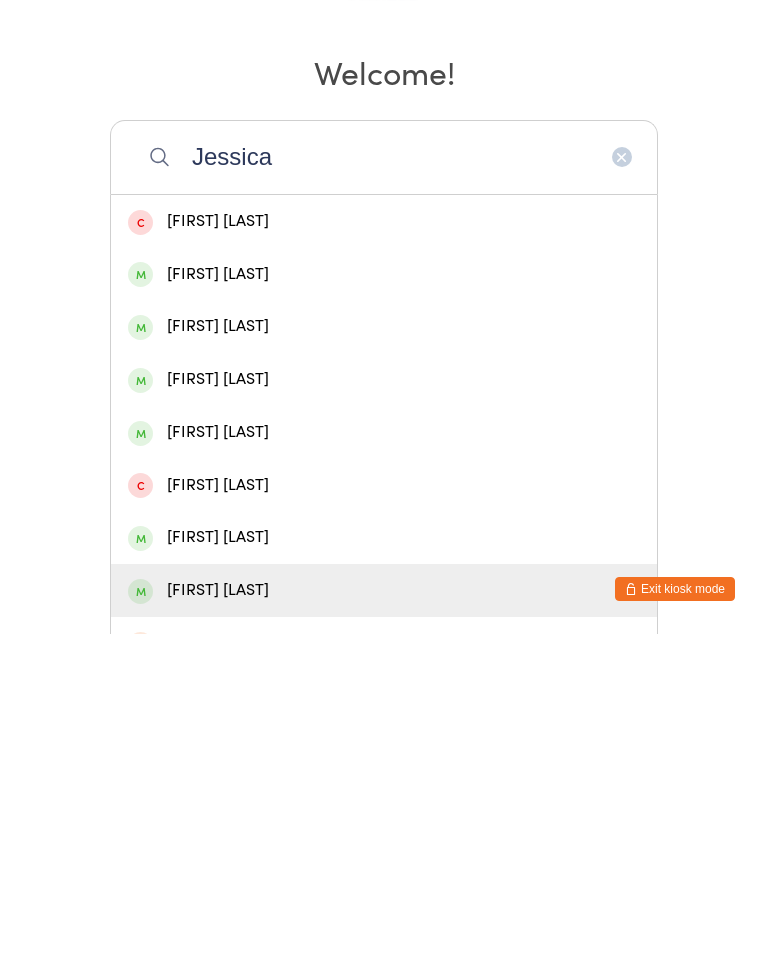 type on "Jessica" 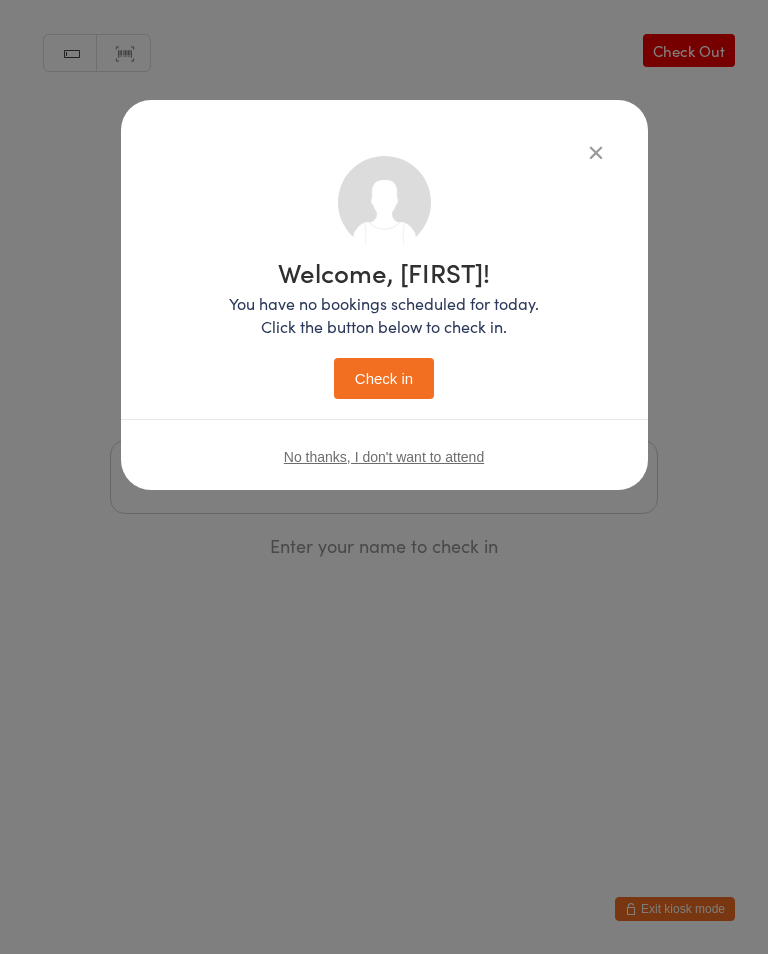 click on "Check in" at bounding box center (384, 378) 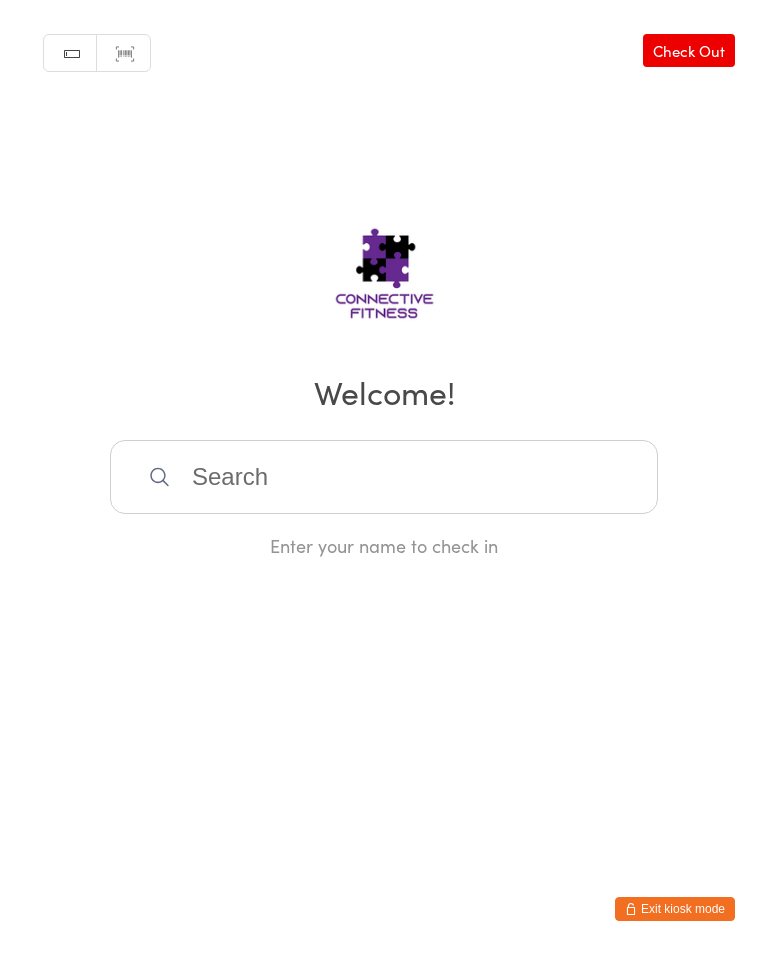 click at bounding box center (384, 477) 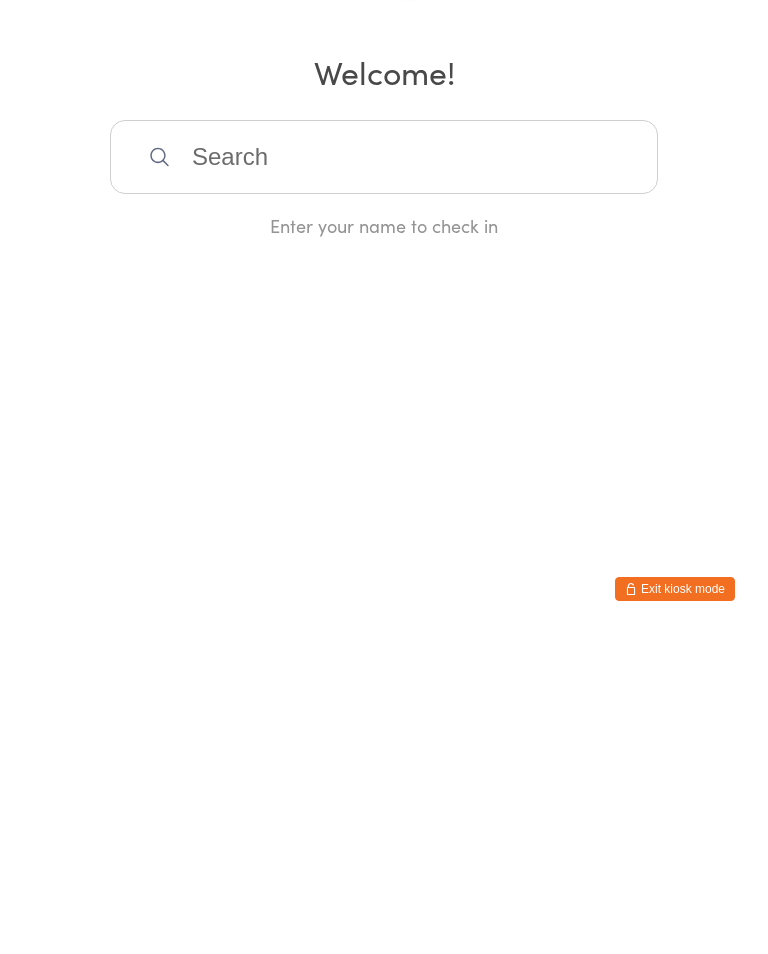 scroll, scrollTop: 0, scrollLeft: 0, axis: both 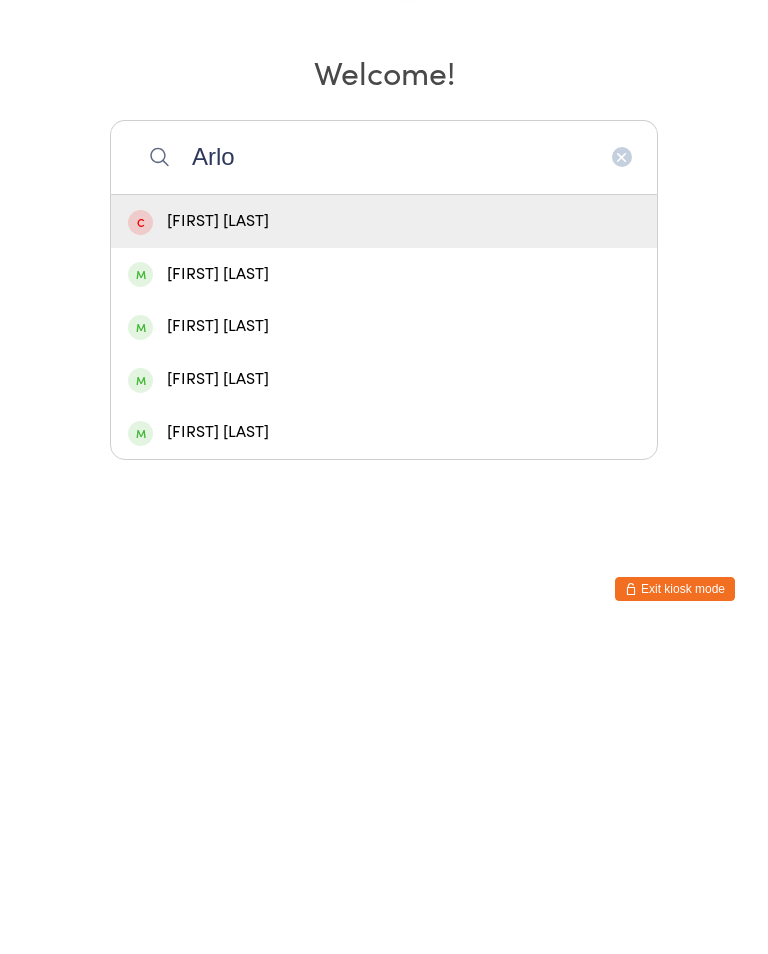 click on "Arlo" at bounding box center [384, 477] 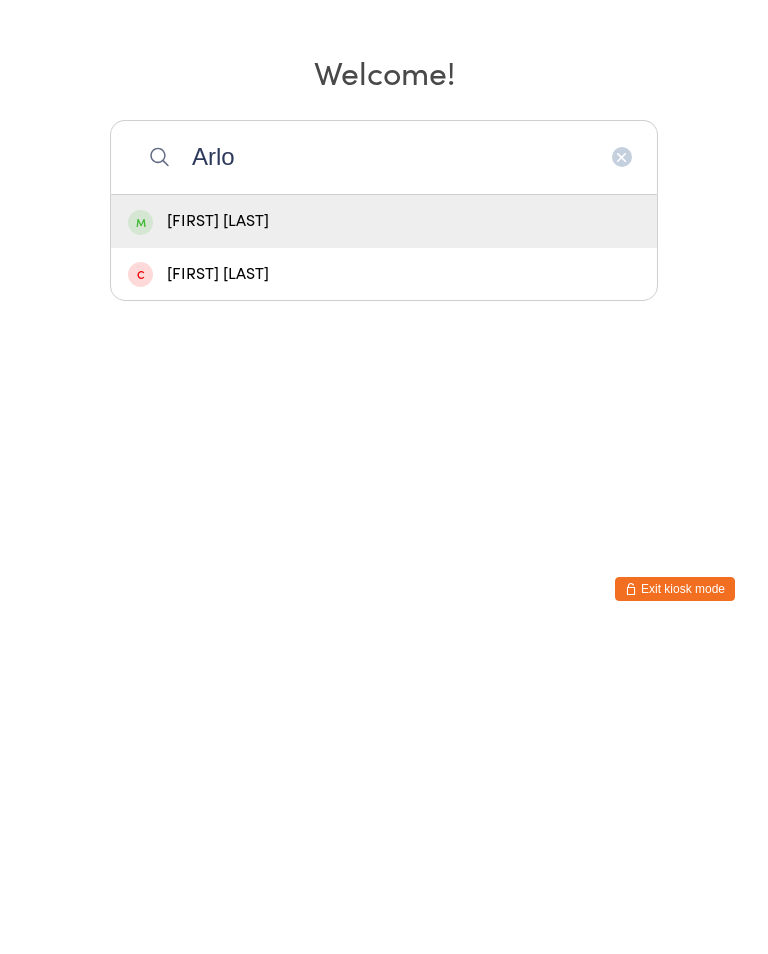 scroll, scrollTop: 0, scrollLeft: 0, axis: both 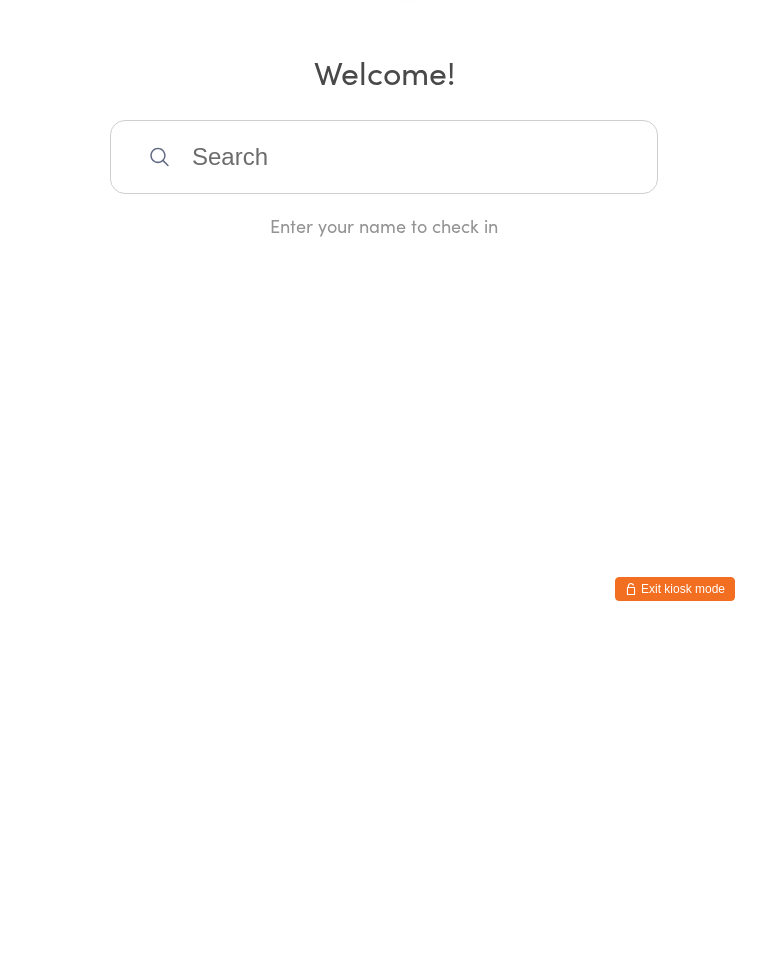 click on "Enter your name to check in" at bounding box center (384, 545) 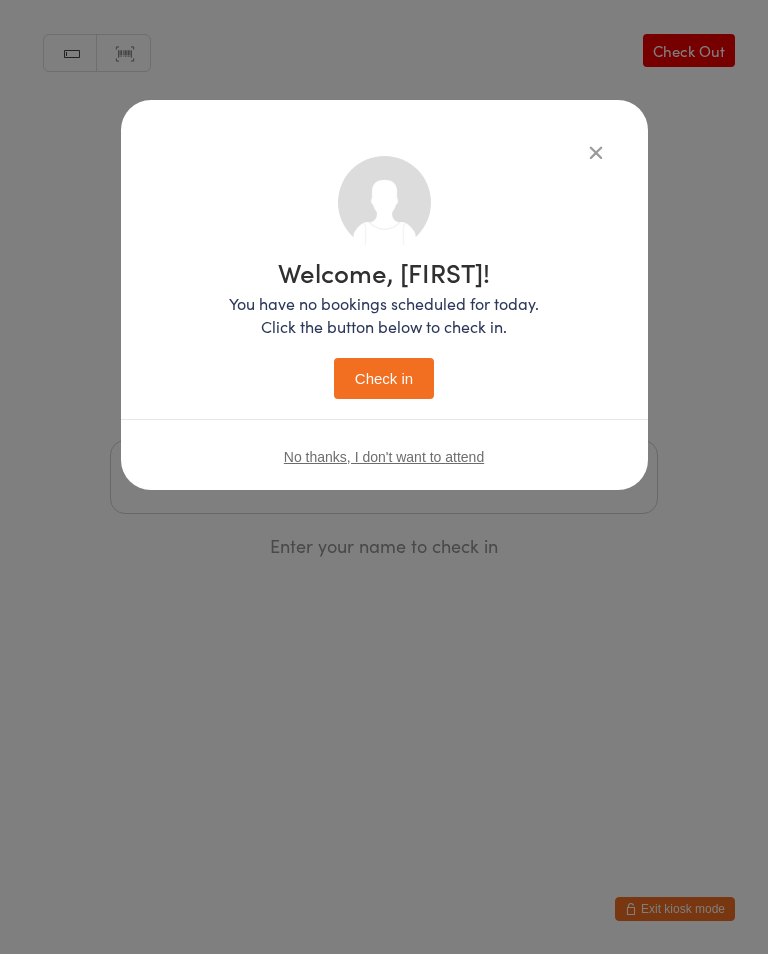 click on "Check in" at bounding box center [384, 378] 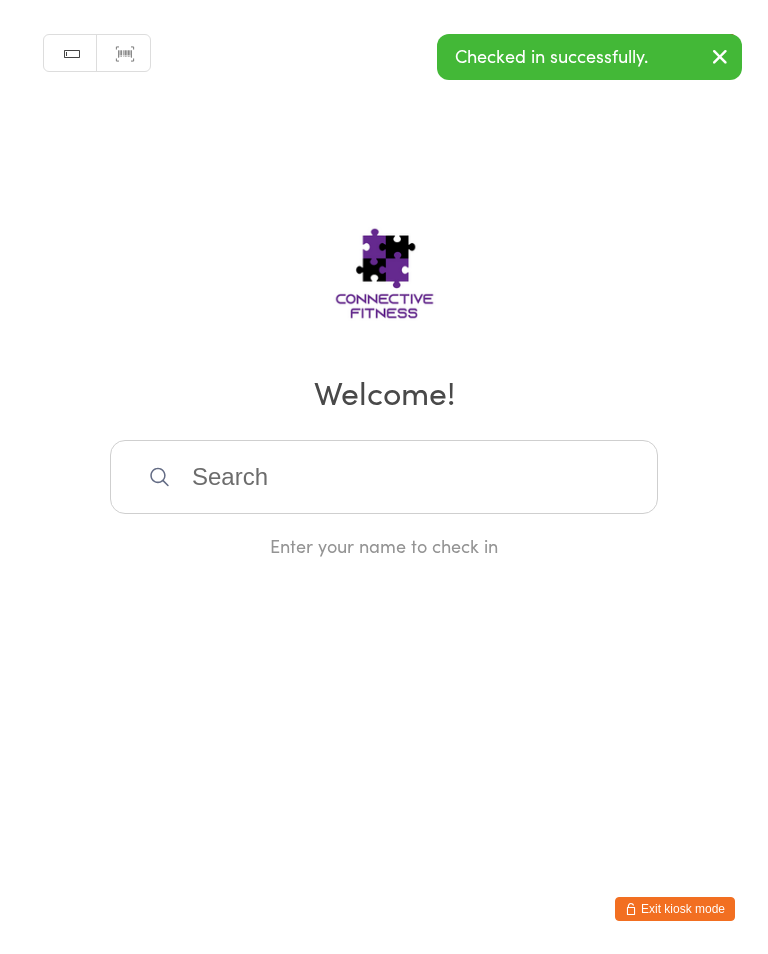 click at bounding box center [384, 477] 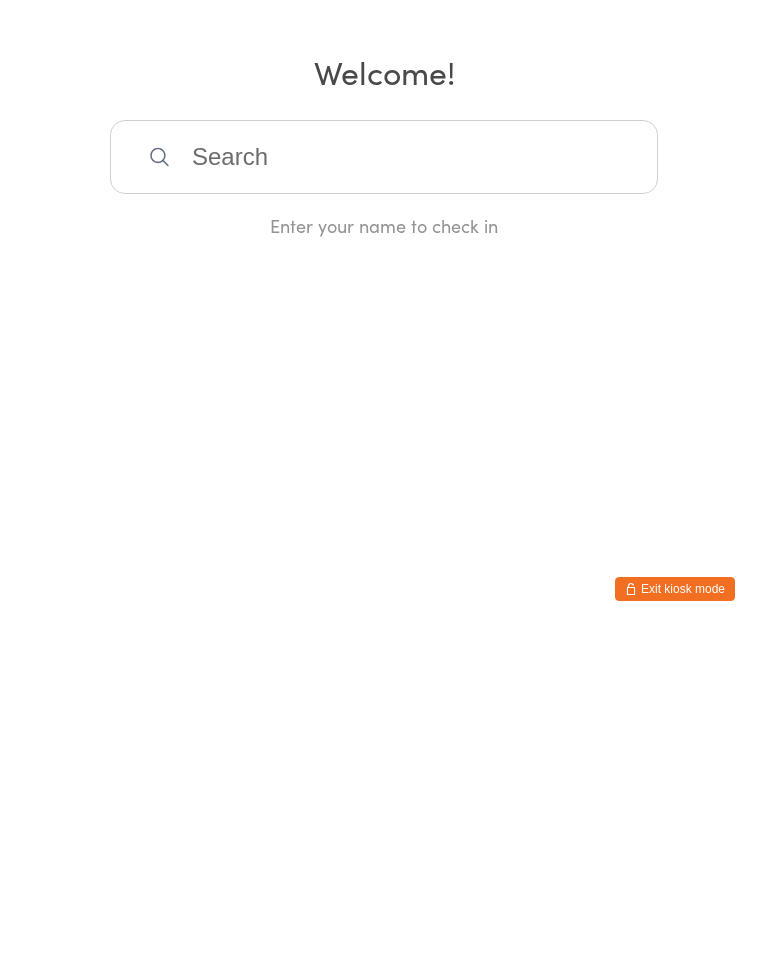 scroll, scrollTop: 0, scrollLeft: 0, axis: both 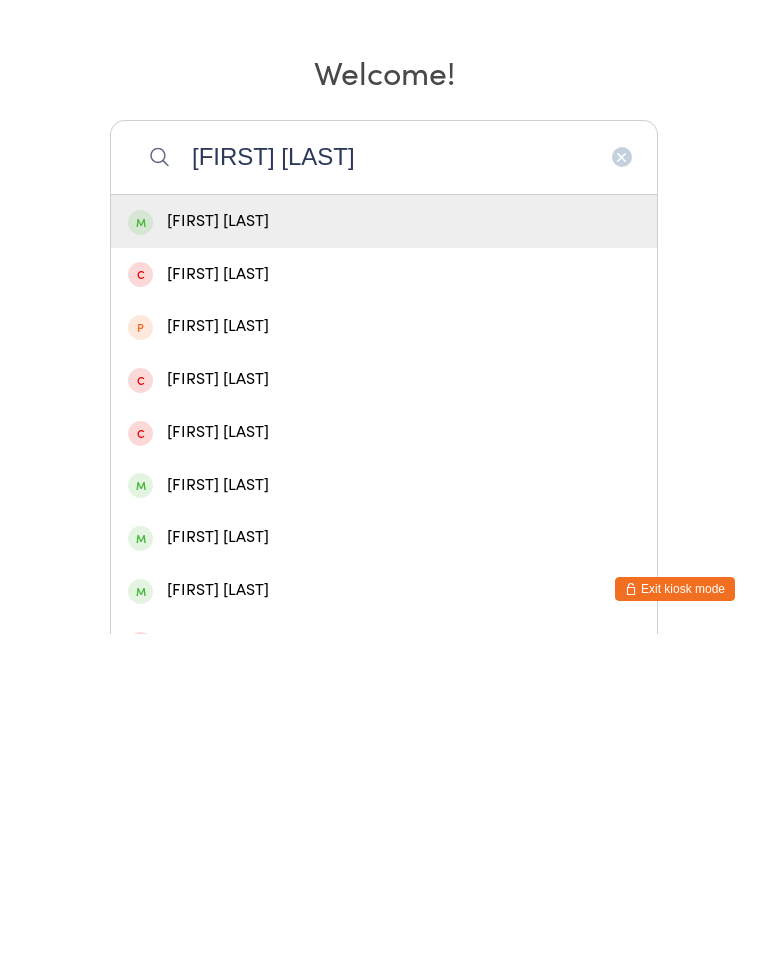 type on "[FIRST] [LAST]" 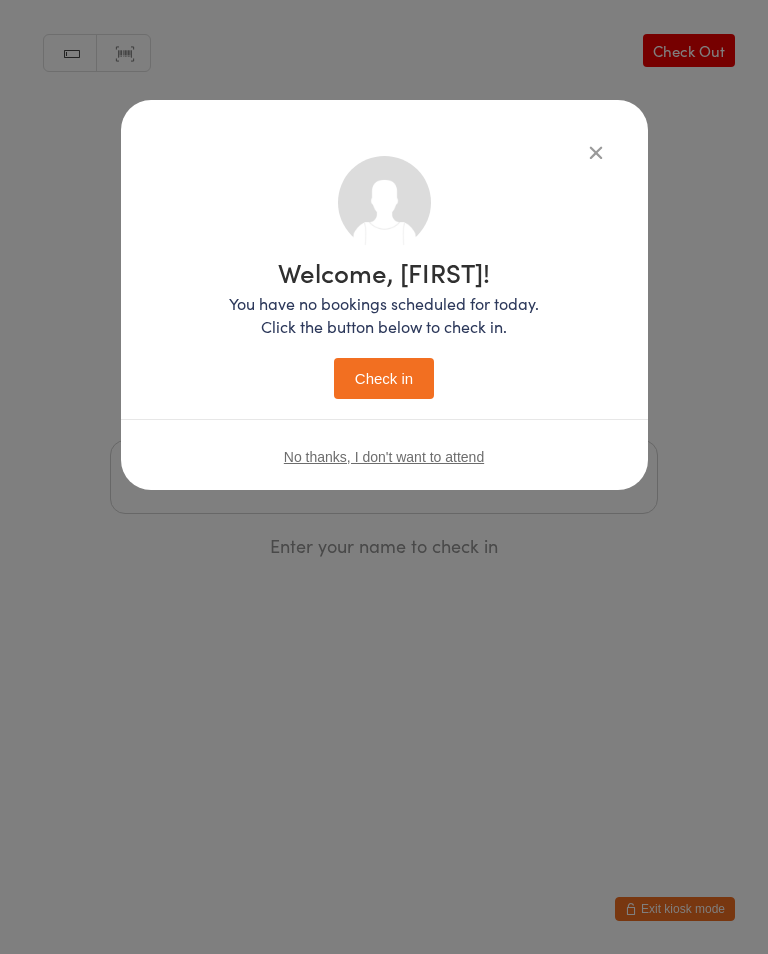 click on "Check in" at bounding box center [384, 378] 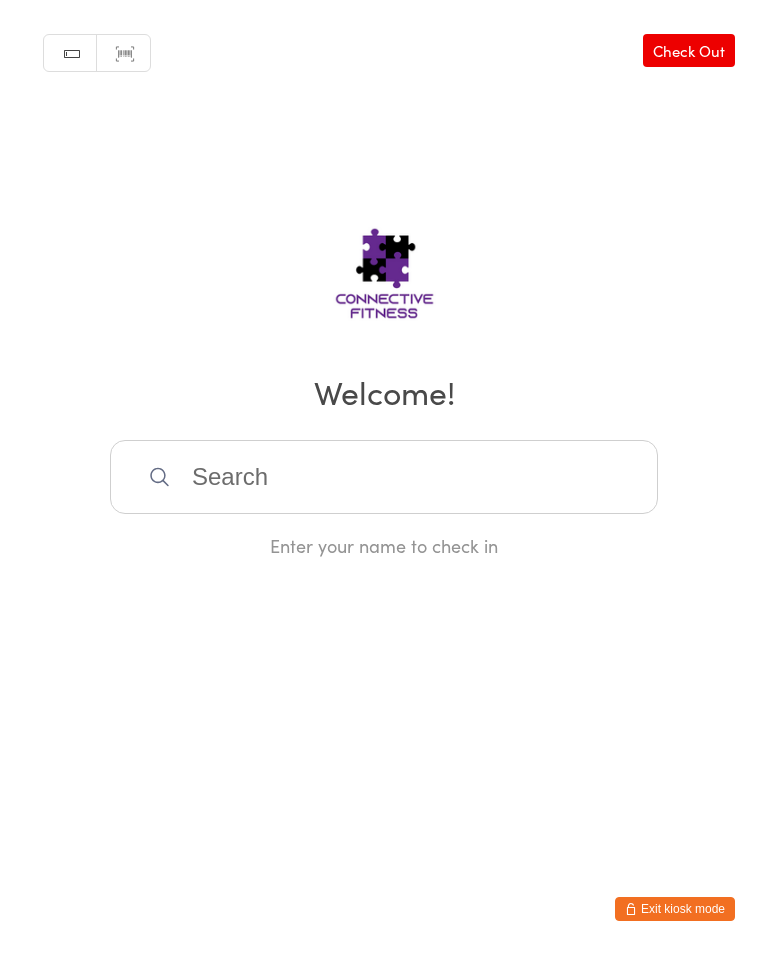 click at bounding box center [384, 477] 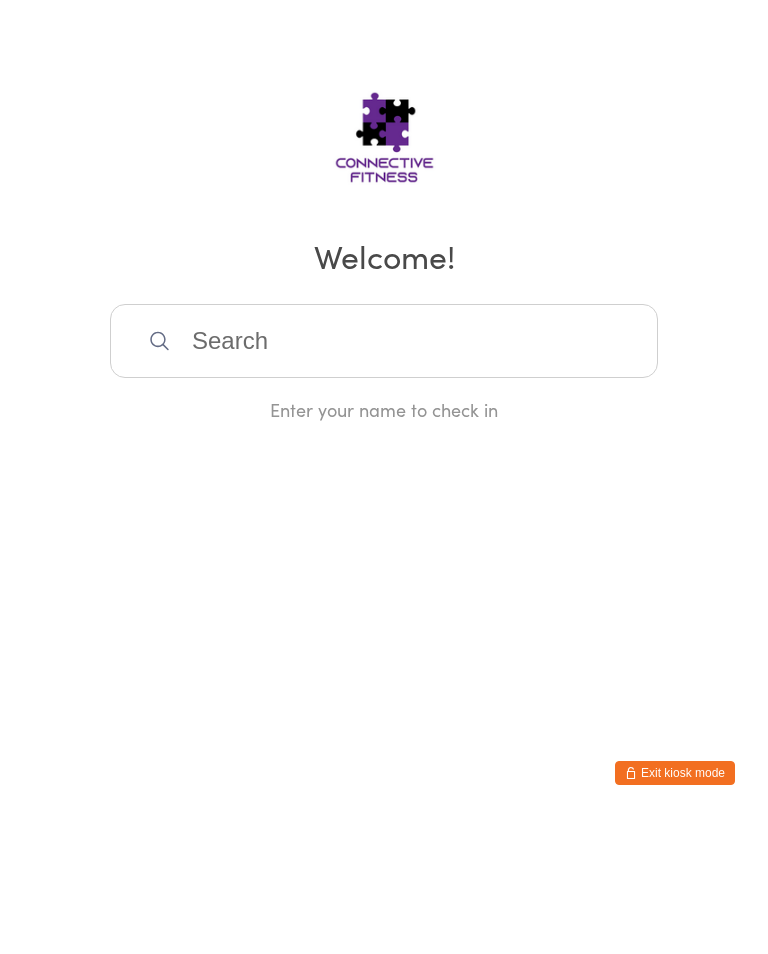 scroll, scrollTop: 0, scrollLeft: 0, axis: both 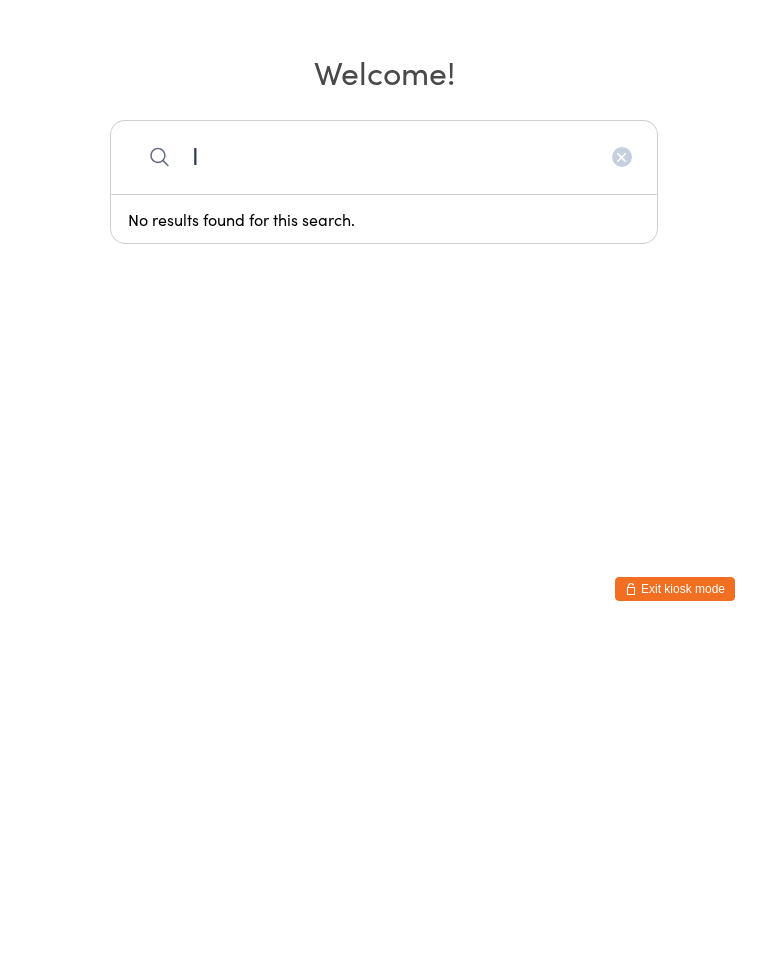 type on "I" 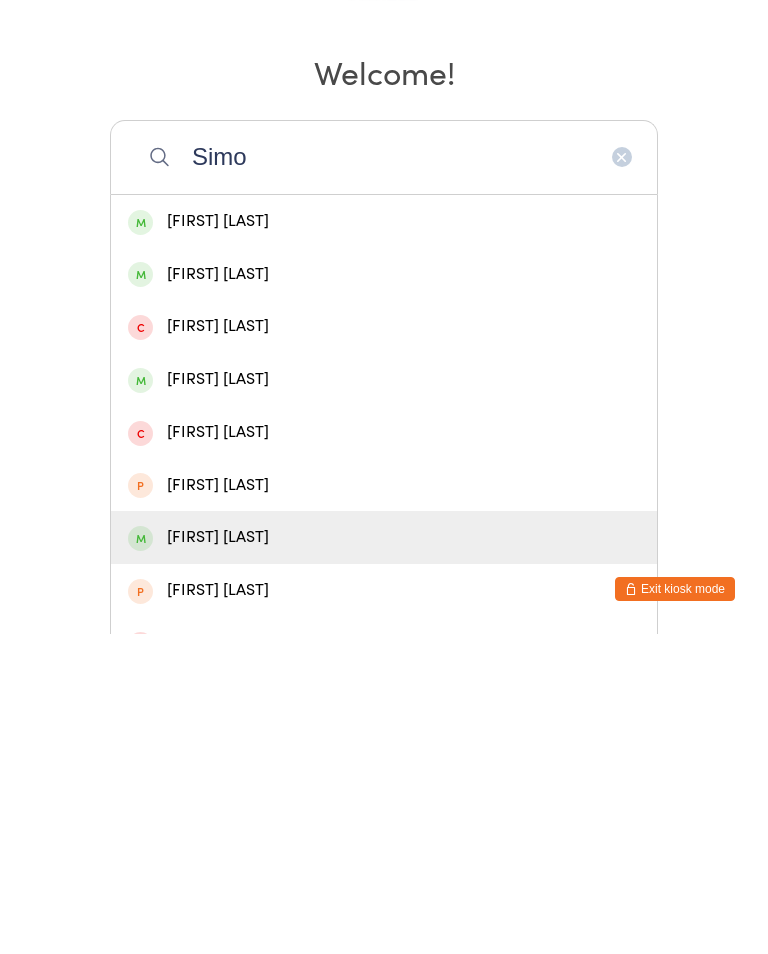 type on "Simo" 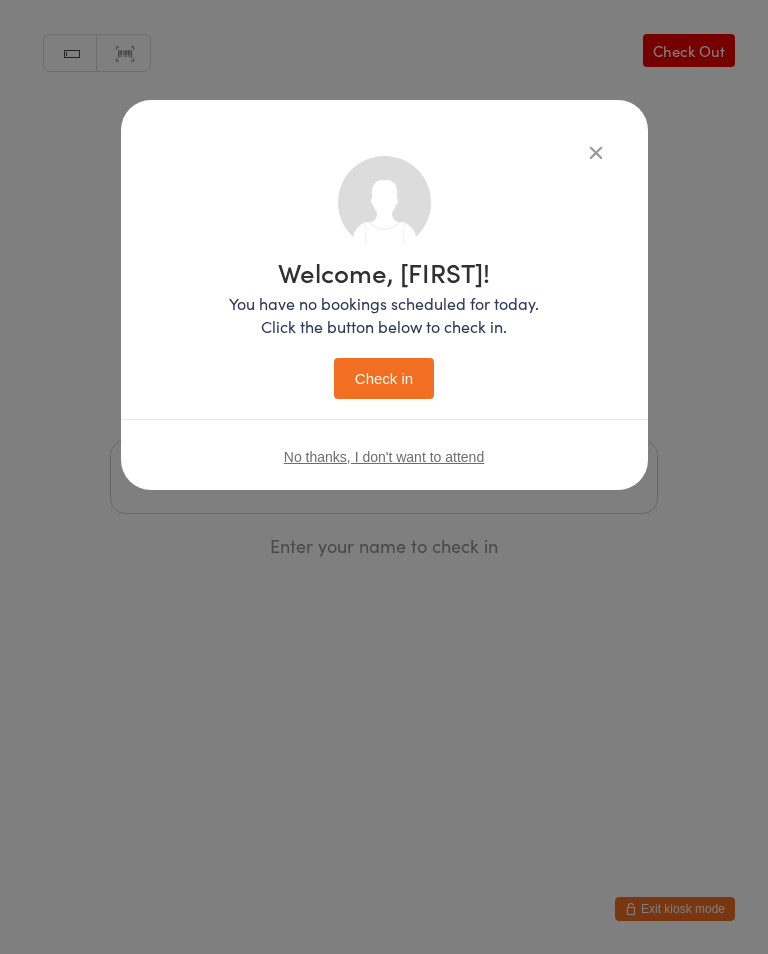 click on "Check in" at bounding box center (384, 378) 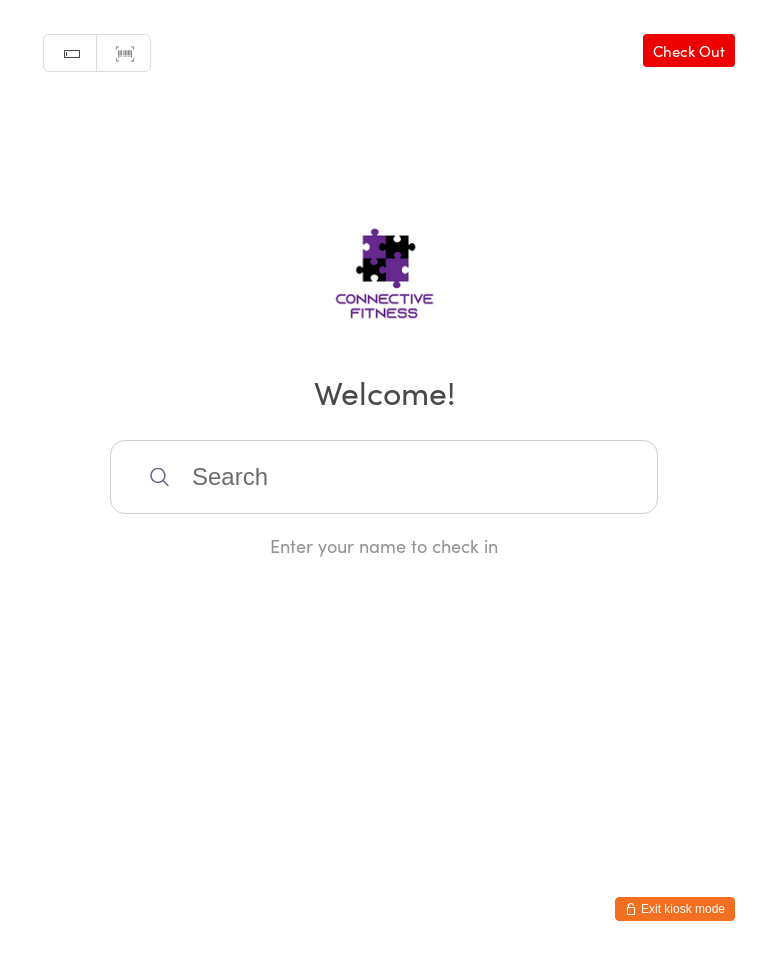 click on "Enter your name to check in" at bounding box center (384, 499) 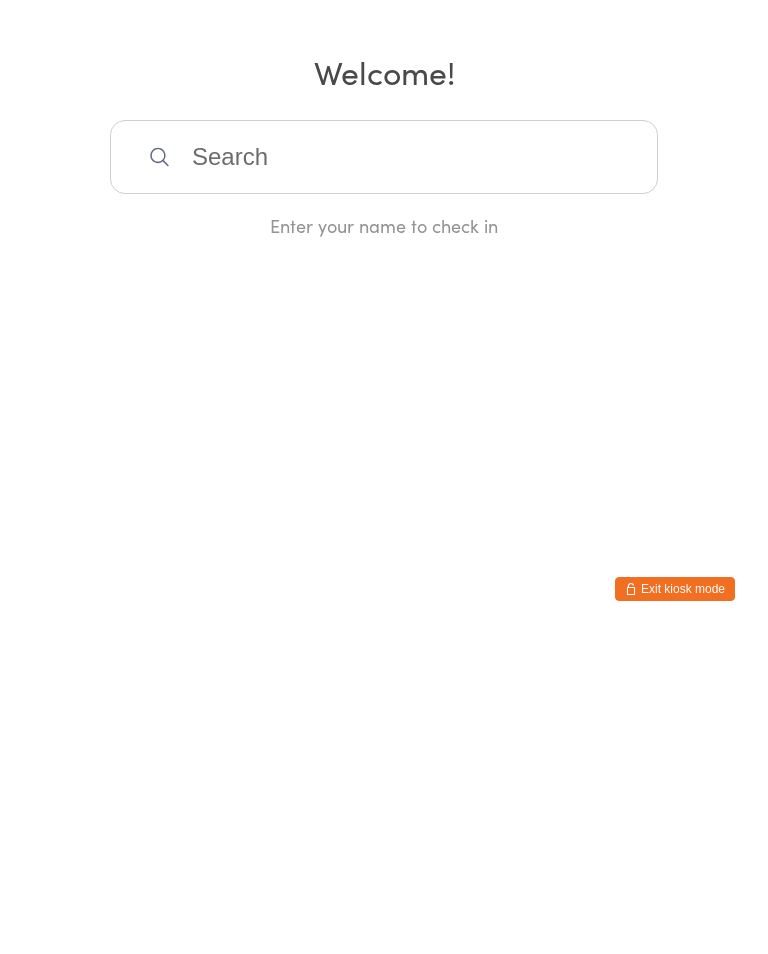 scroll, scrollTop: 0, scrollLeft: 0, axis: both 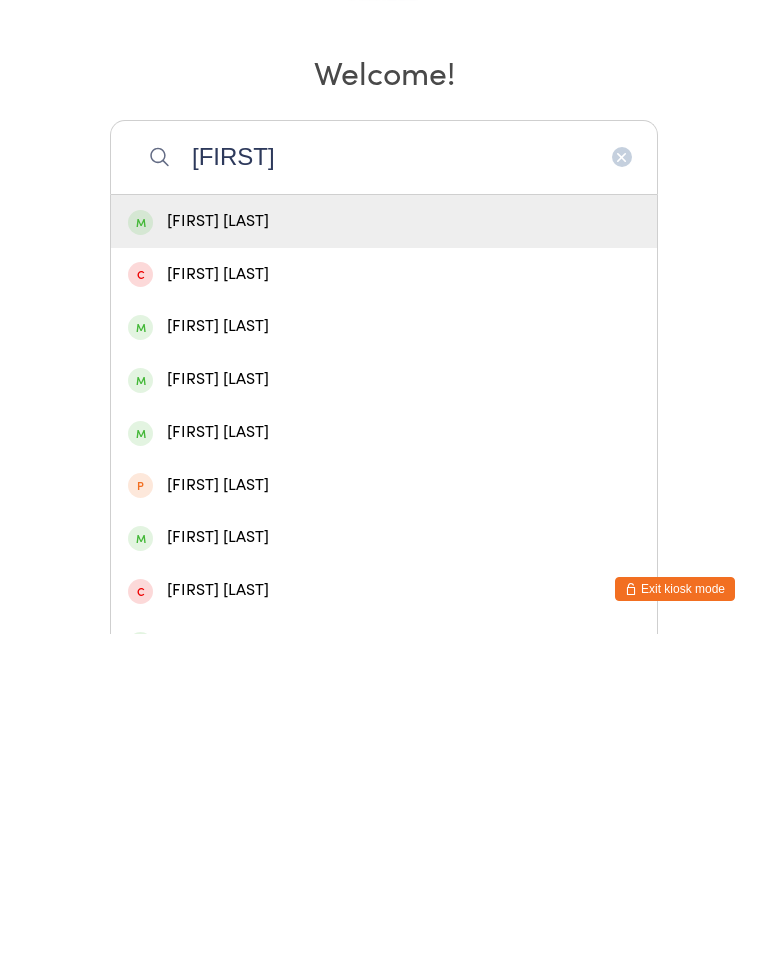 type on "[FIRST]" 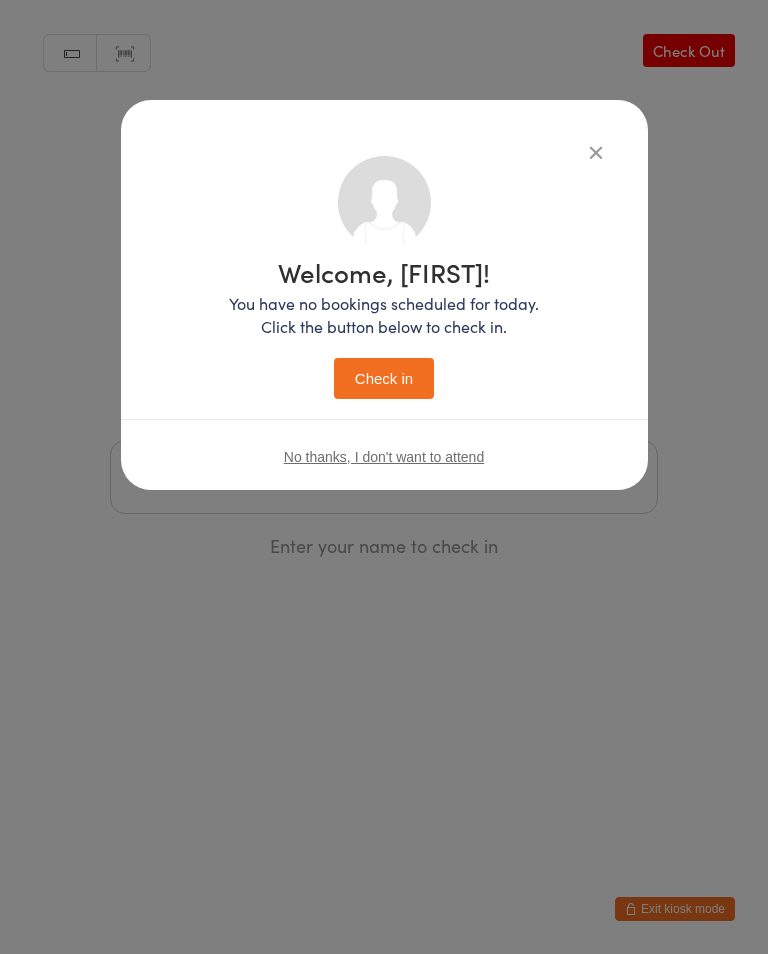 click on "Check in" at bounding box center [384, 378] 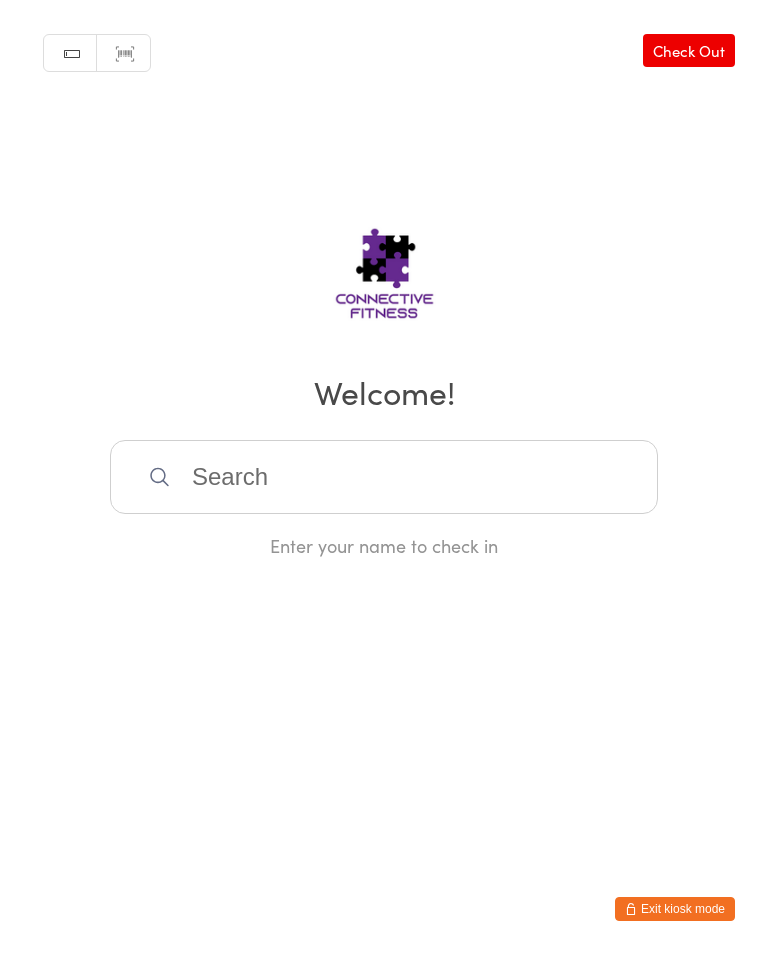 click at bounding box center (384, 477) 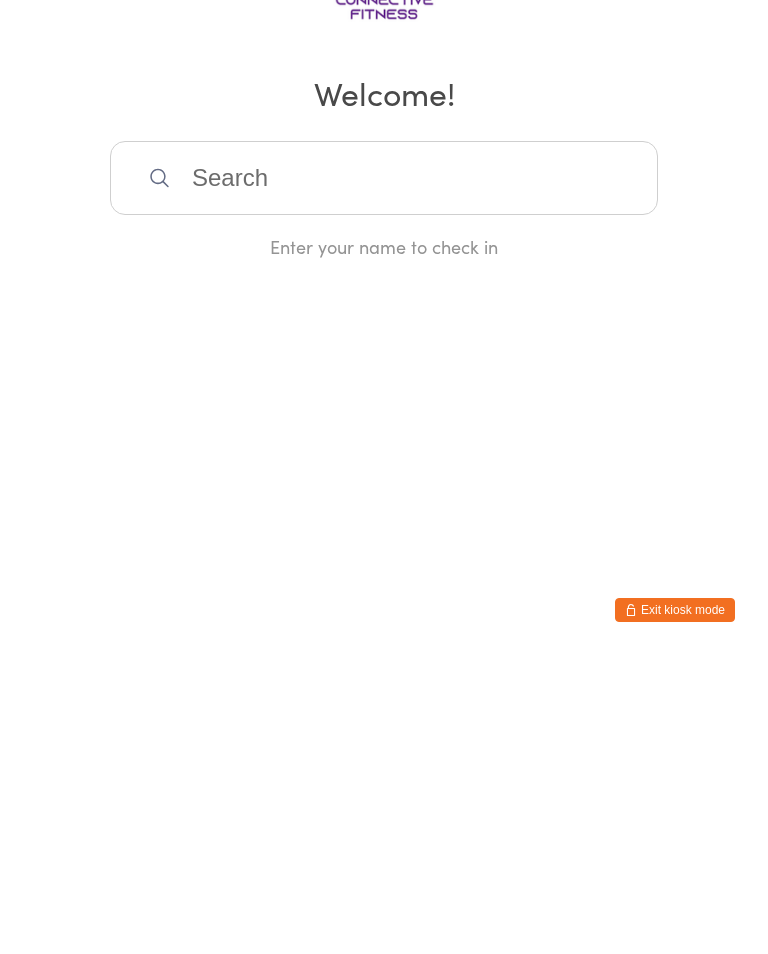 scroll, scrollTop: 0, scrollLeft: 0, axis: both 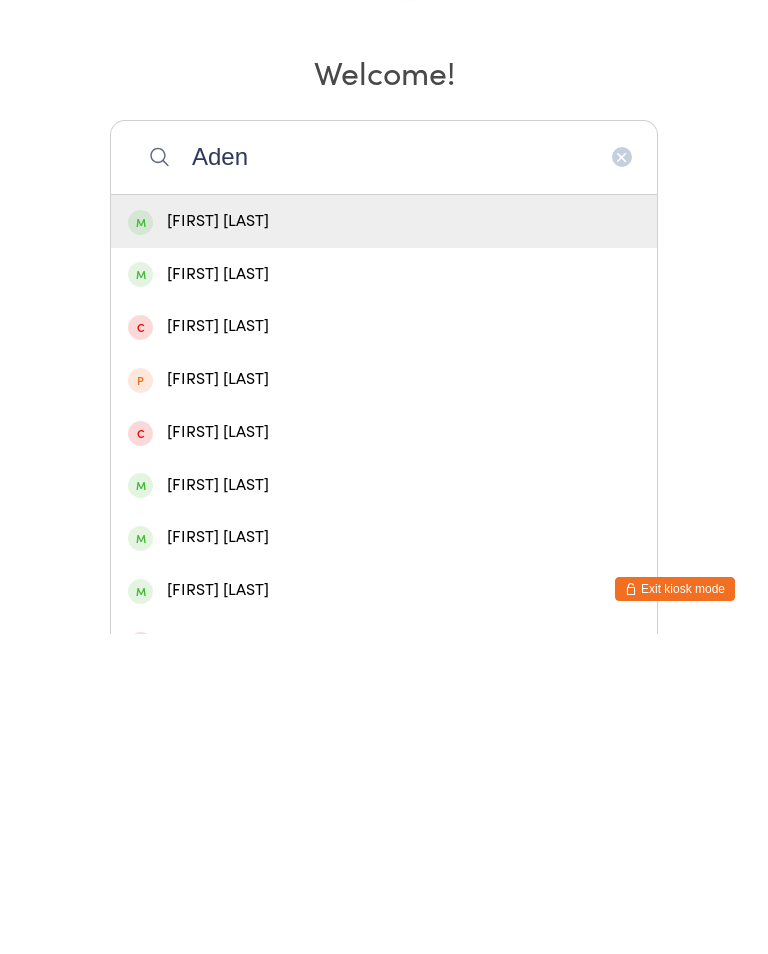 type on "Aden" 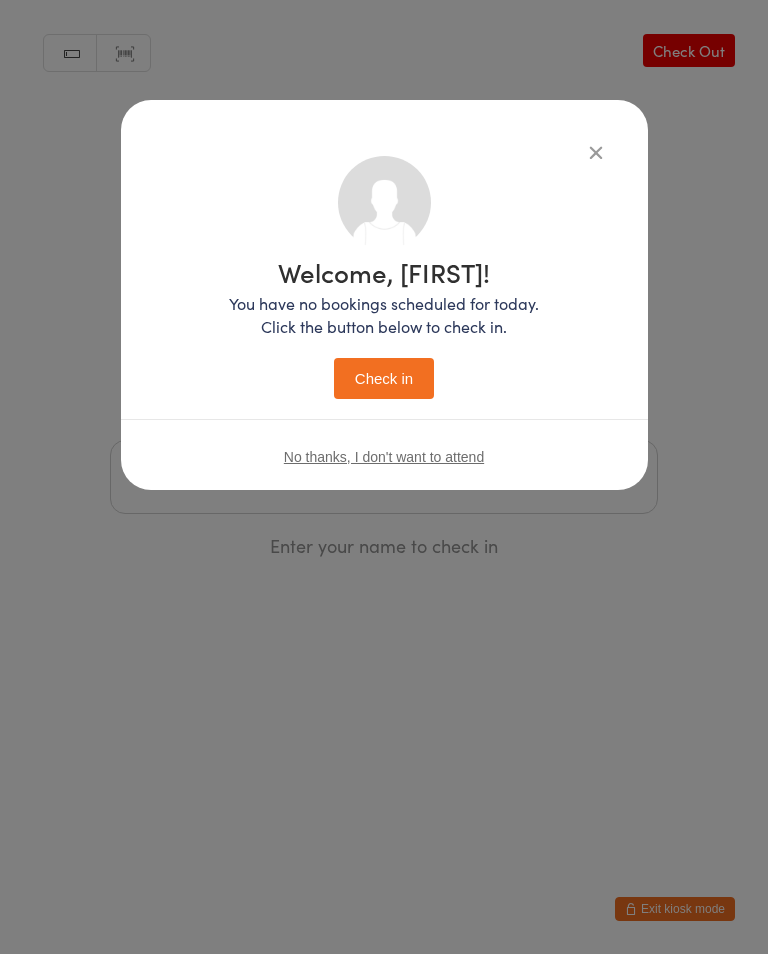 click on "Check in" at bounding box center [384, 378] 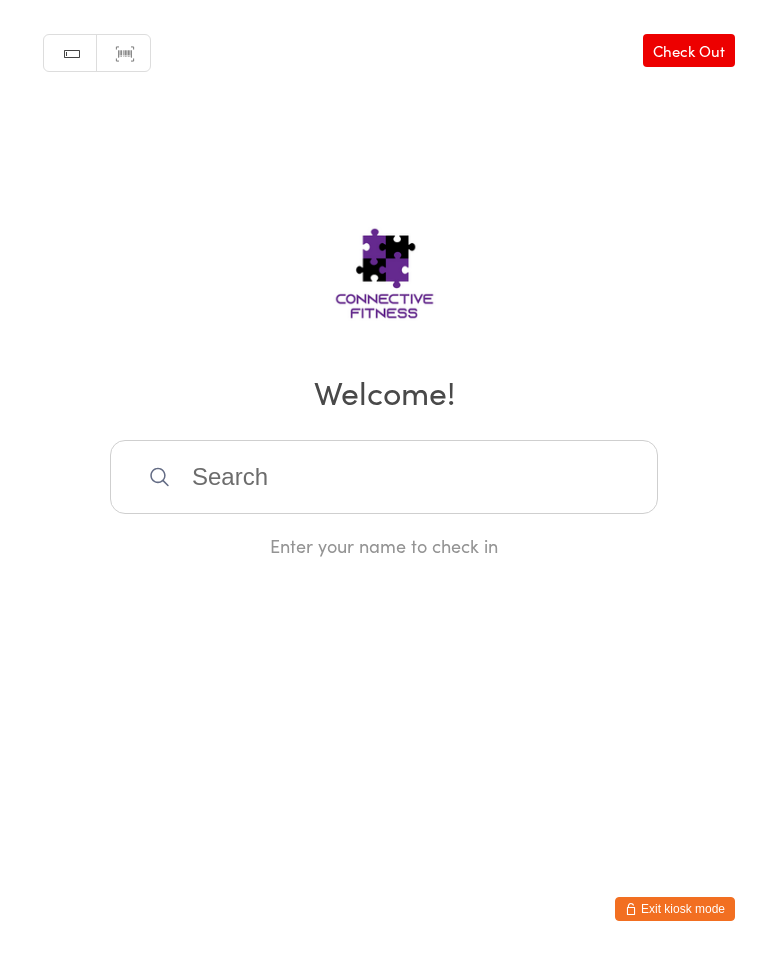 click at bounding box center [384, 477] 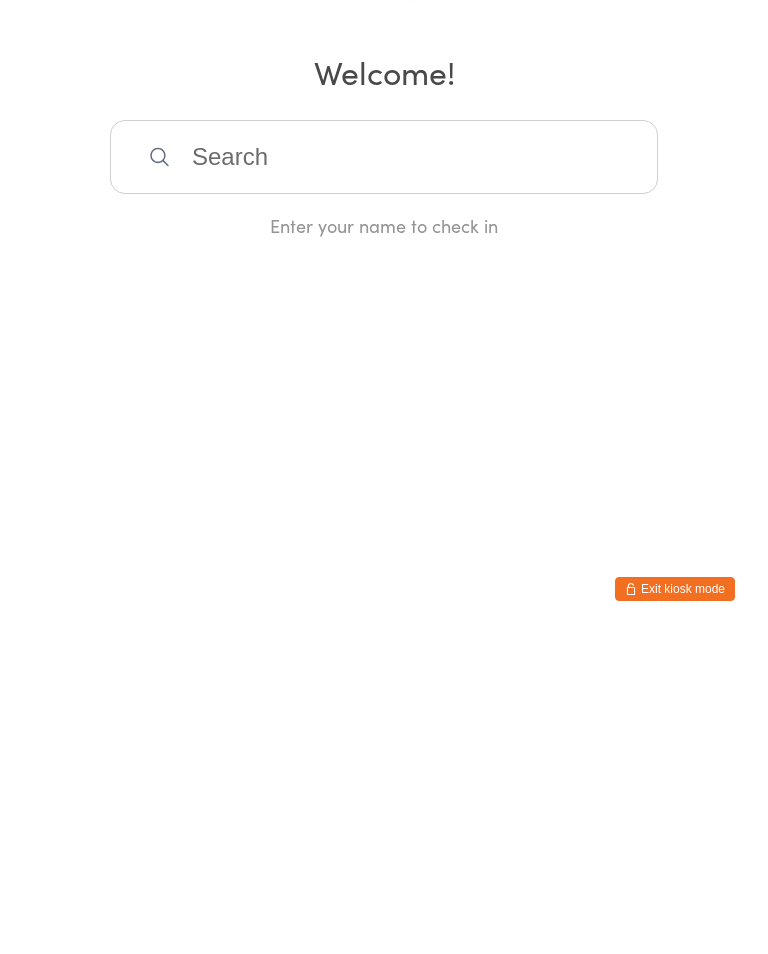 scroll, scrollTop: 0, scrollLeft: 0, axis: both 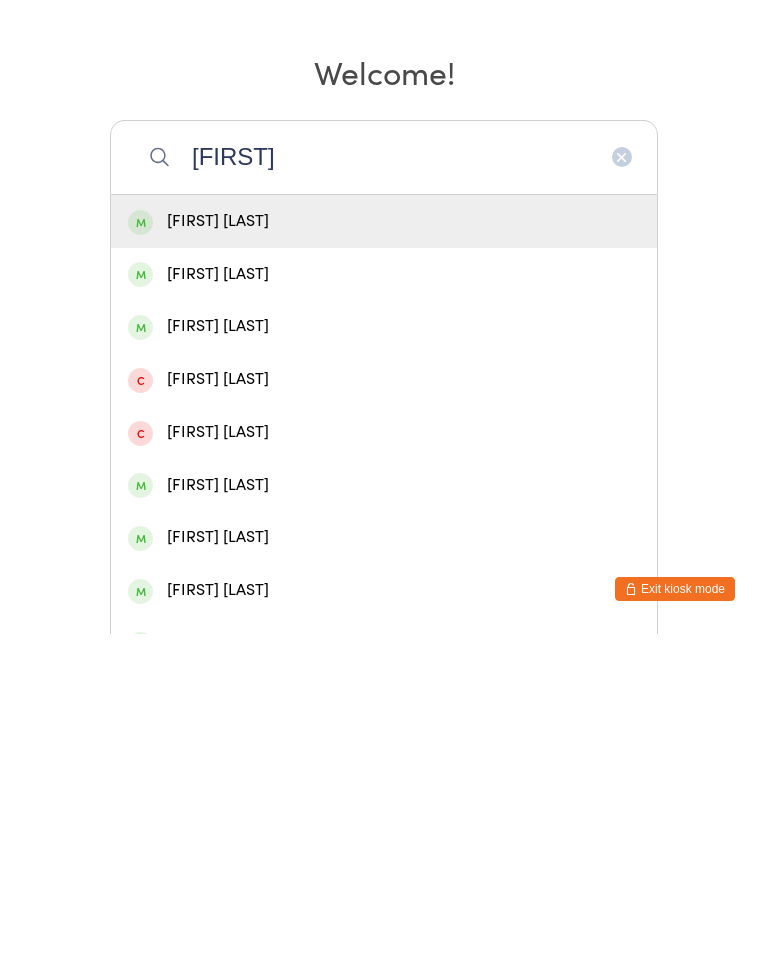 type on "[FIRST]" 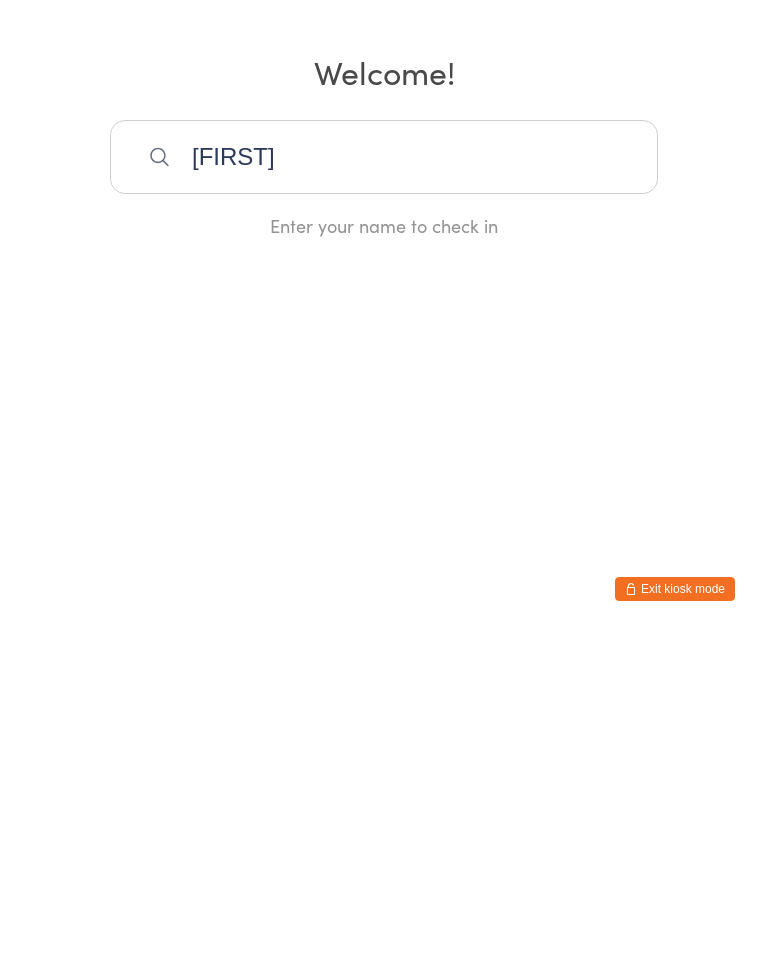 type 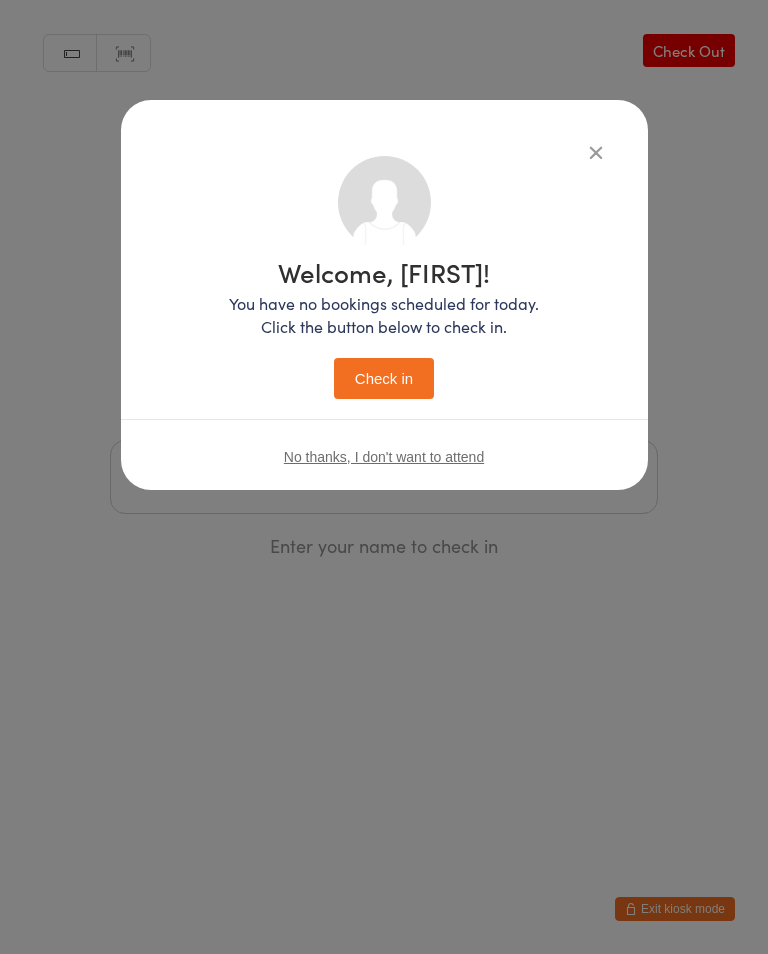 click on "Check in" at bounding box center [384, 378] 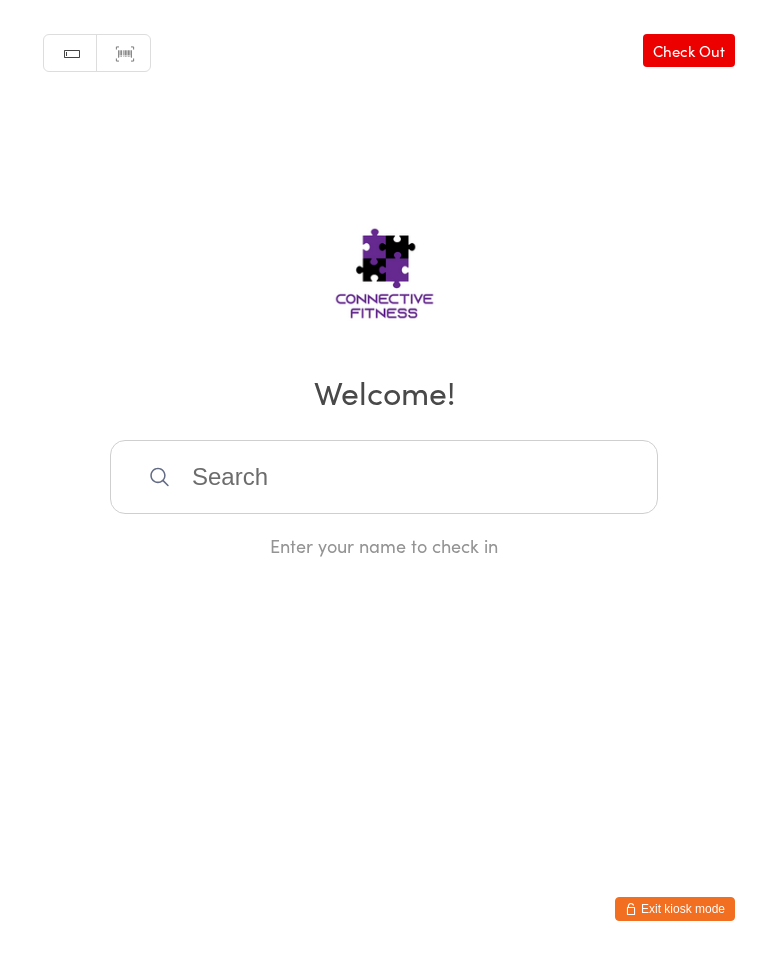 click on "Check Out" at bounding box center [689, 50] 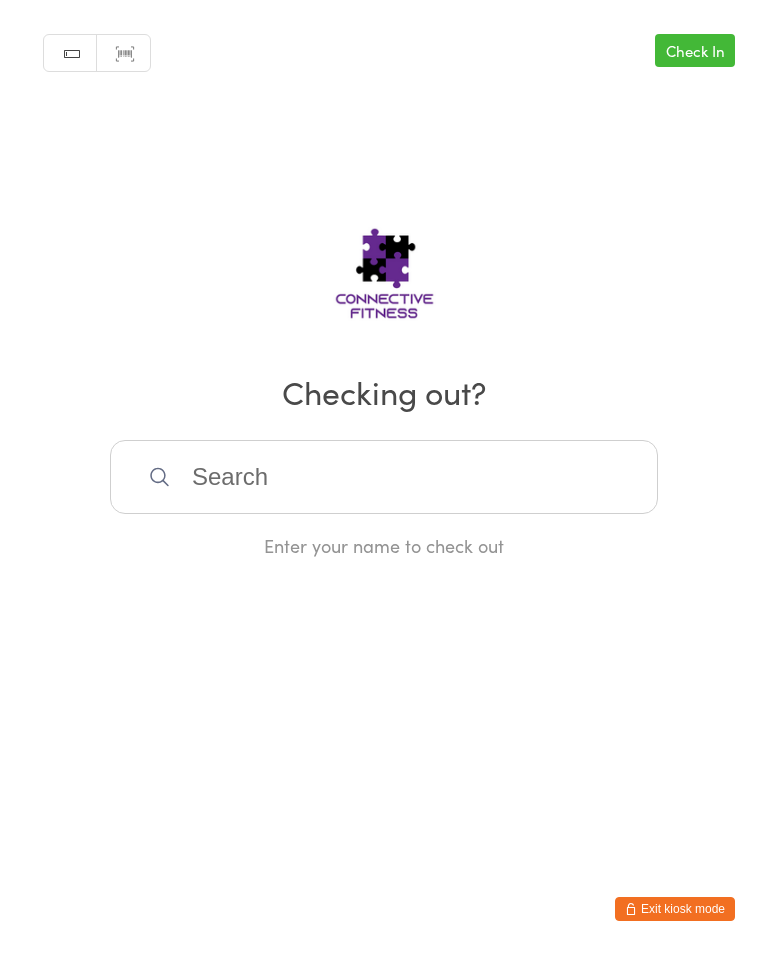 click at bounding box center (384, 477) 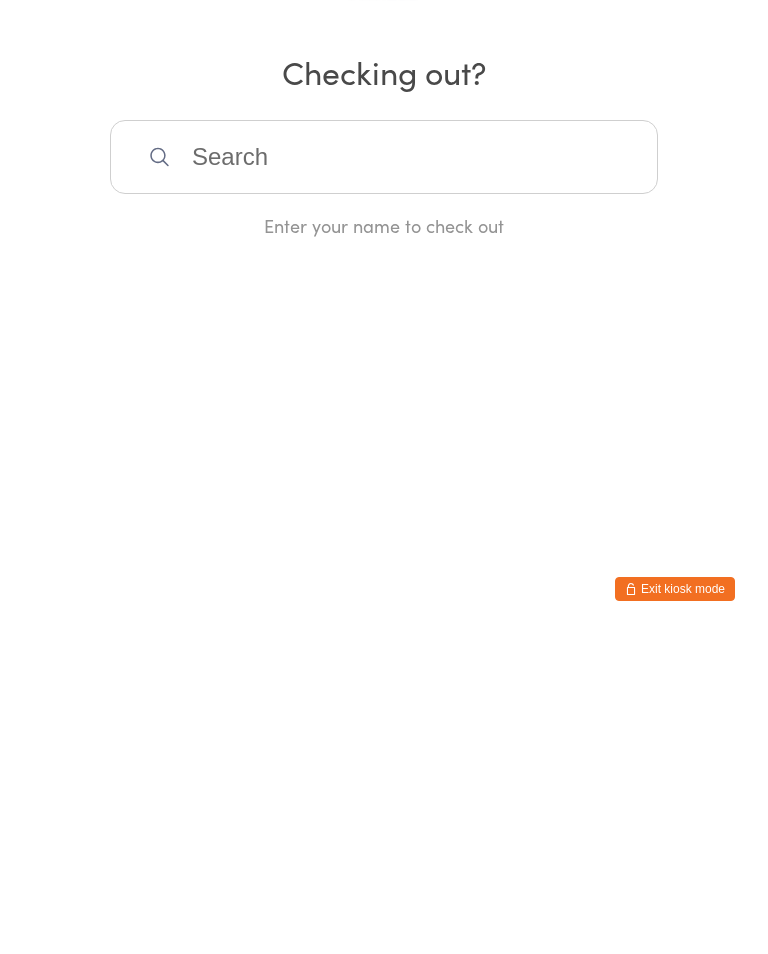scroll, scrollTop: 0, scrollLeft: 0, axis: both 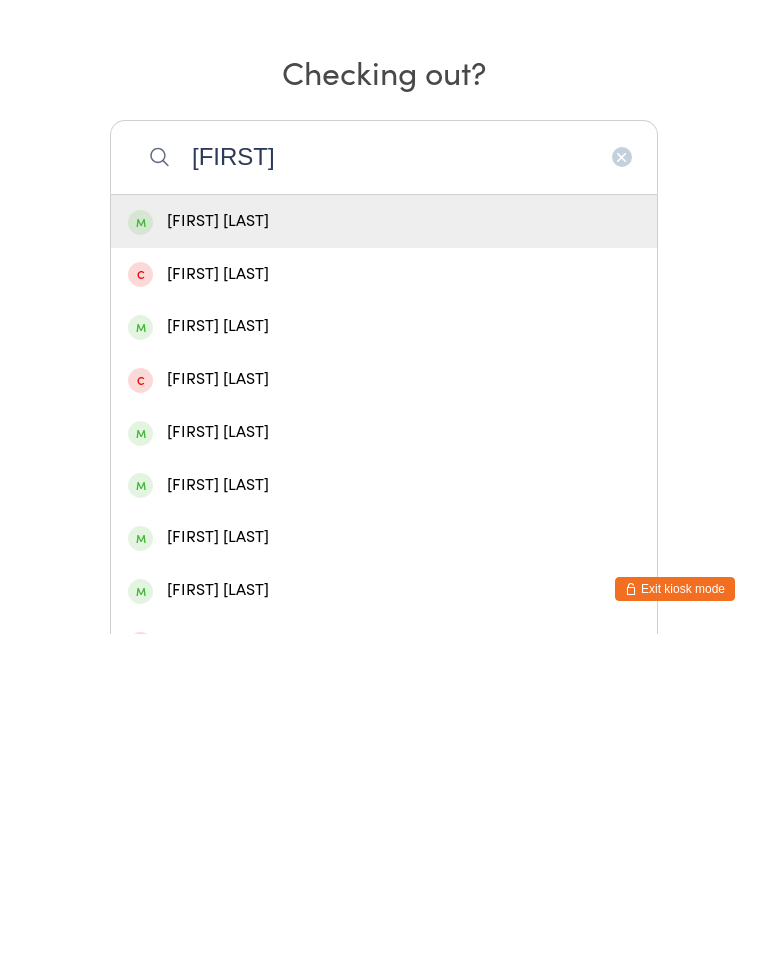 click on "[FIRST]" at bounding box center [384, 477] 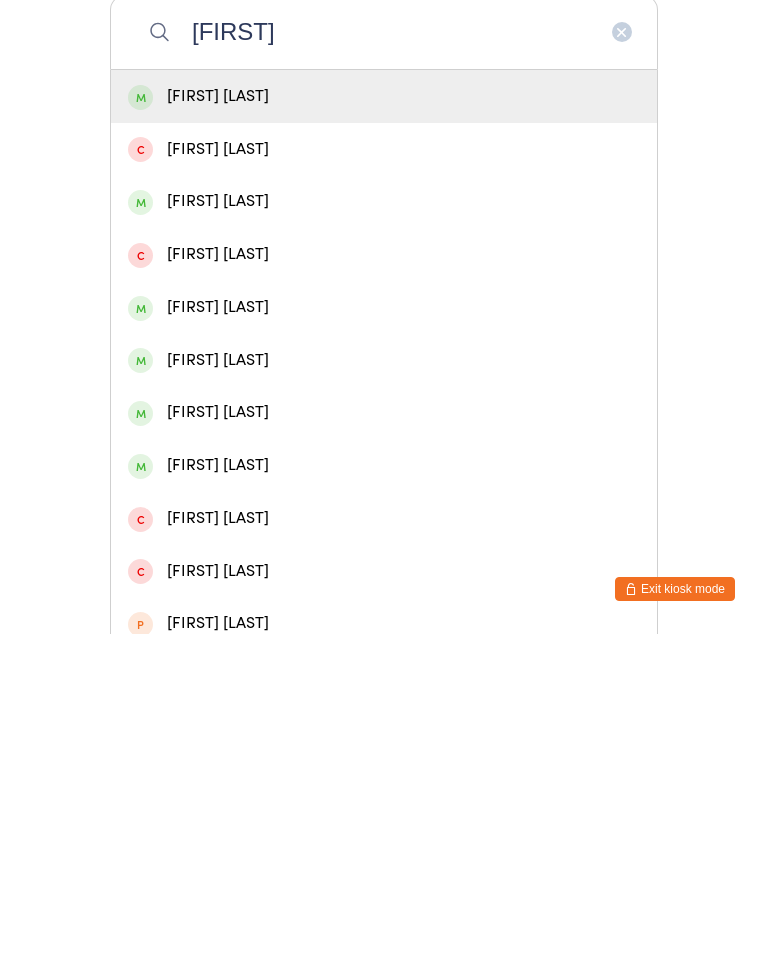 scroll, scrollTop: 128, scrollLeft: 0, axis: vertical 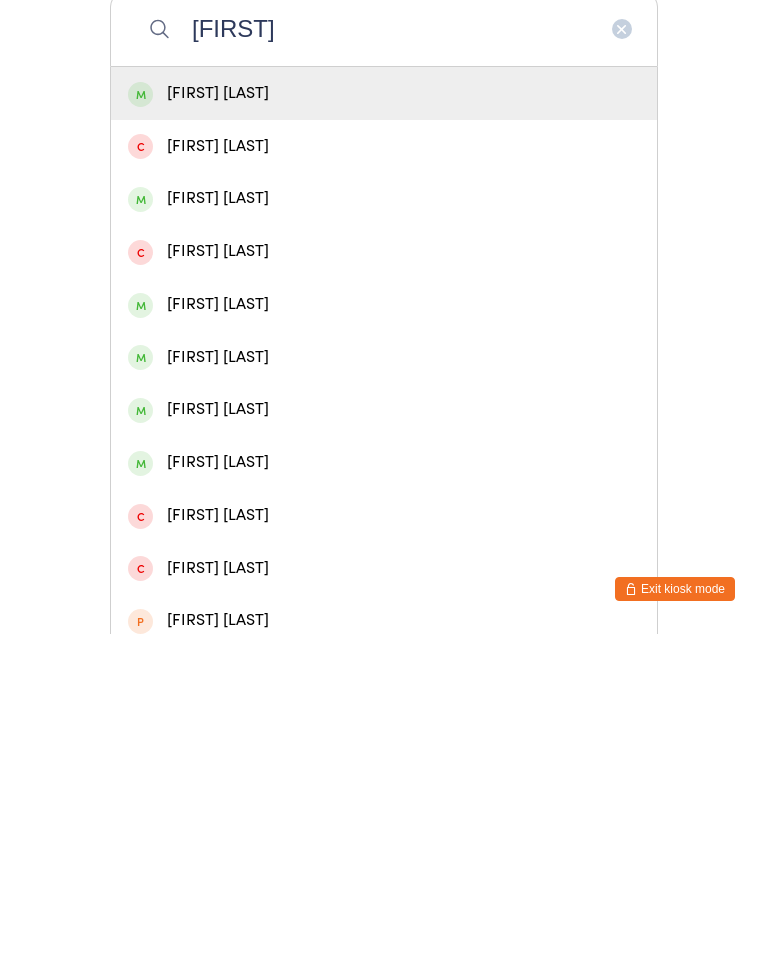 type on "[FIRST]" 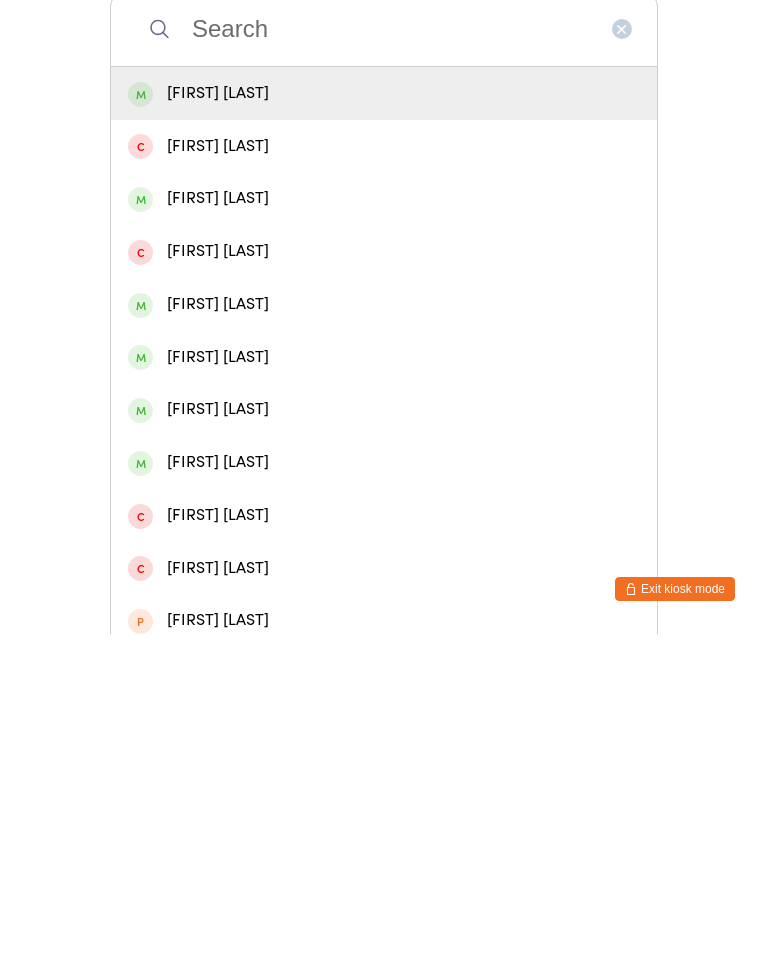 scroll, scrollTop: 0, scrollLeft: 0, axis: both 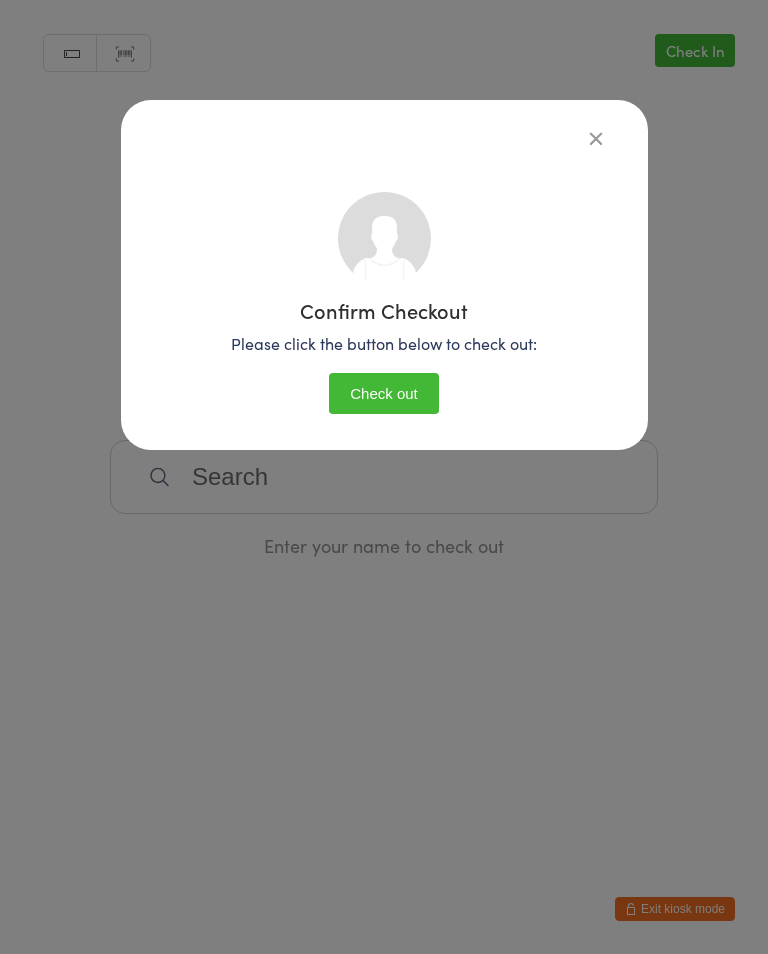 click on "Check out" at bounding box center [384, 393] 